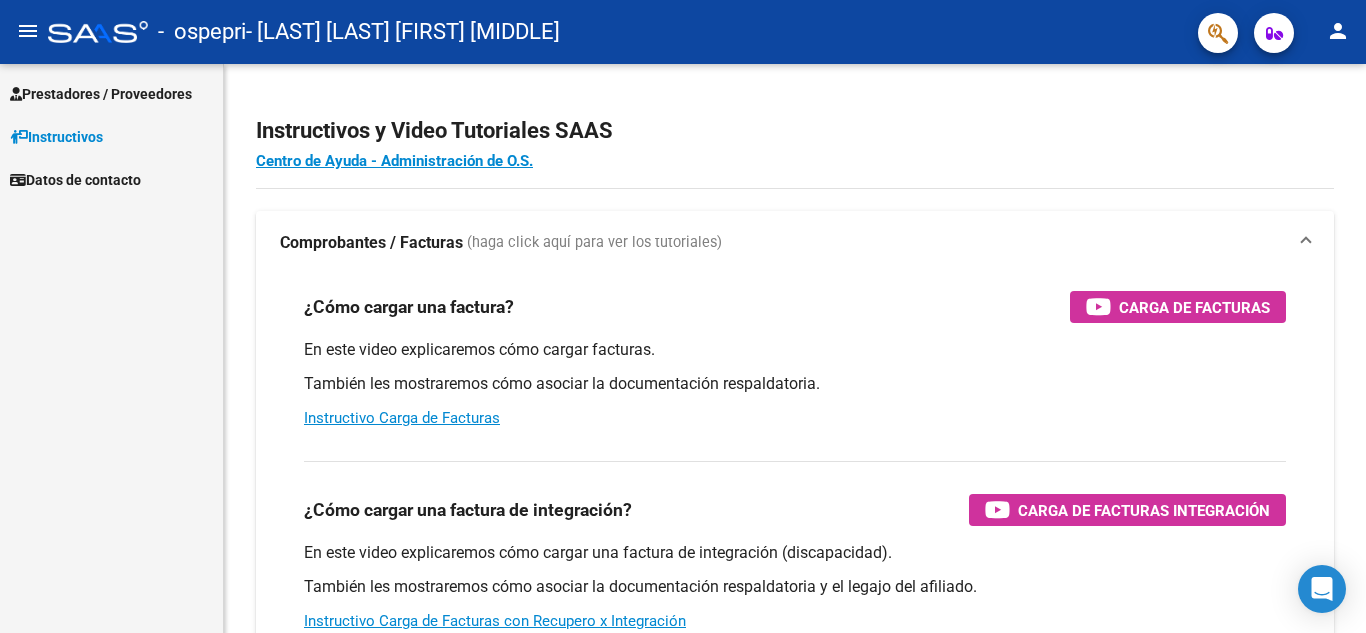 scroll, scrollTop: 0, scrollLeft: 0, axis: both 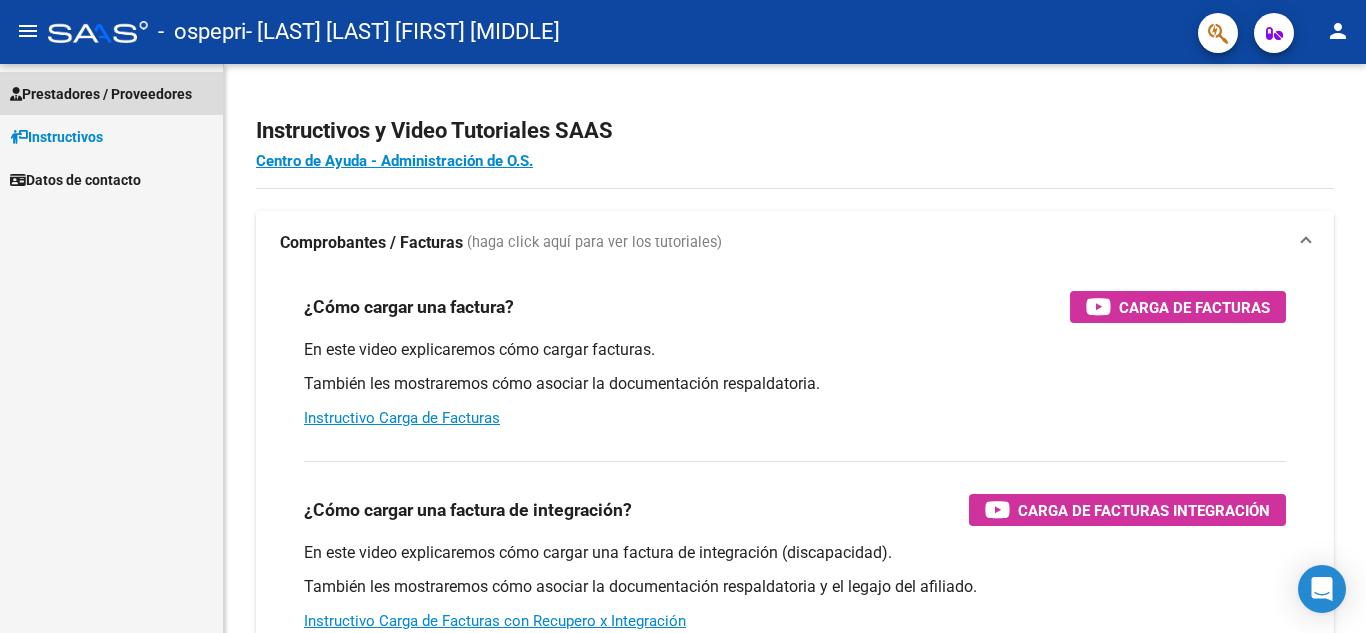 click on "Prestadores / Proveedores" at bounding box center [101, 94] 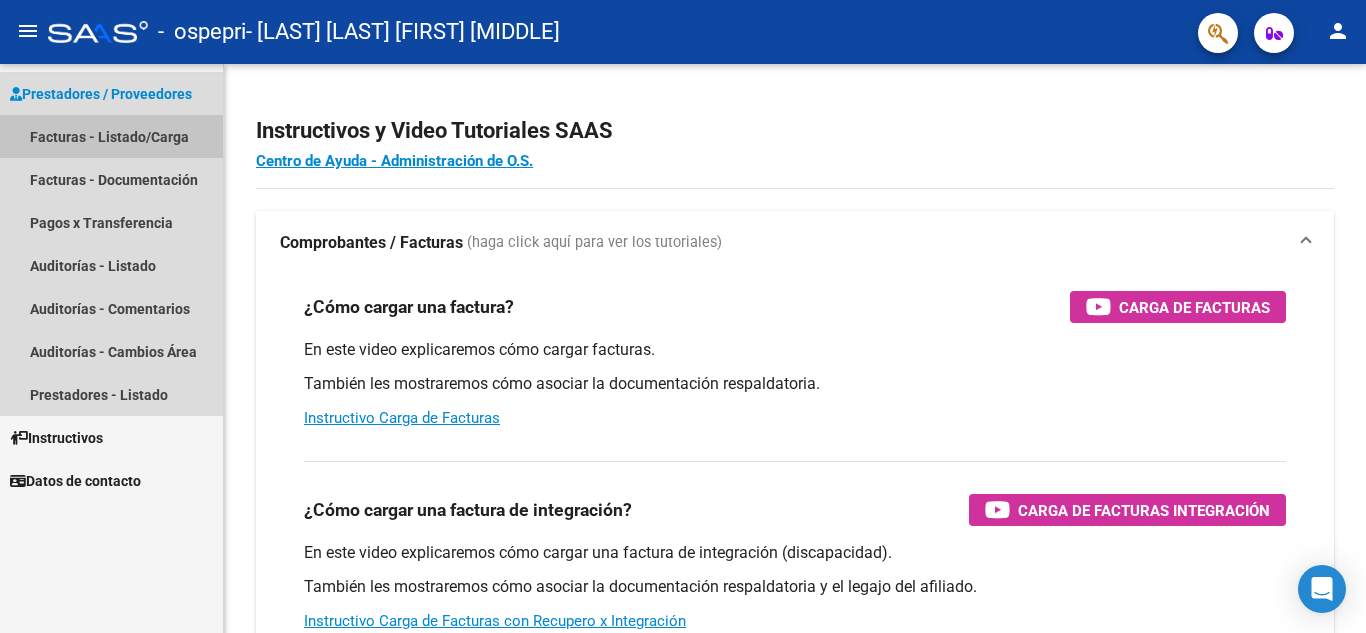 click on "Facturas - Listado/Carga" at bounding box center (111, 136) 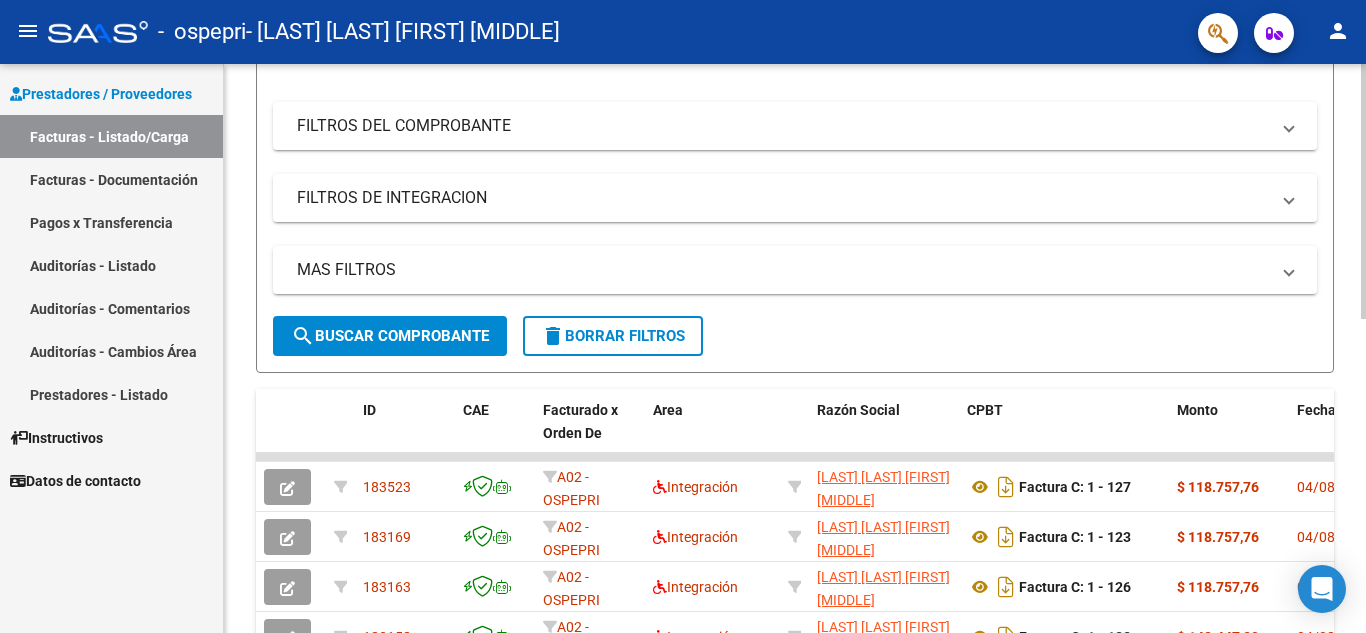 scroll, scrollTop: 239, scrollLeft: 0, axis: vertical 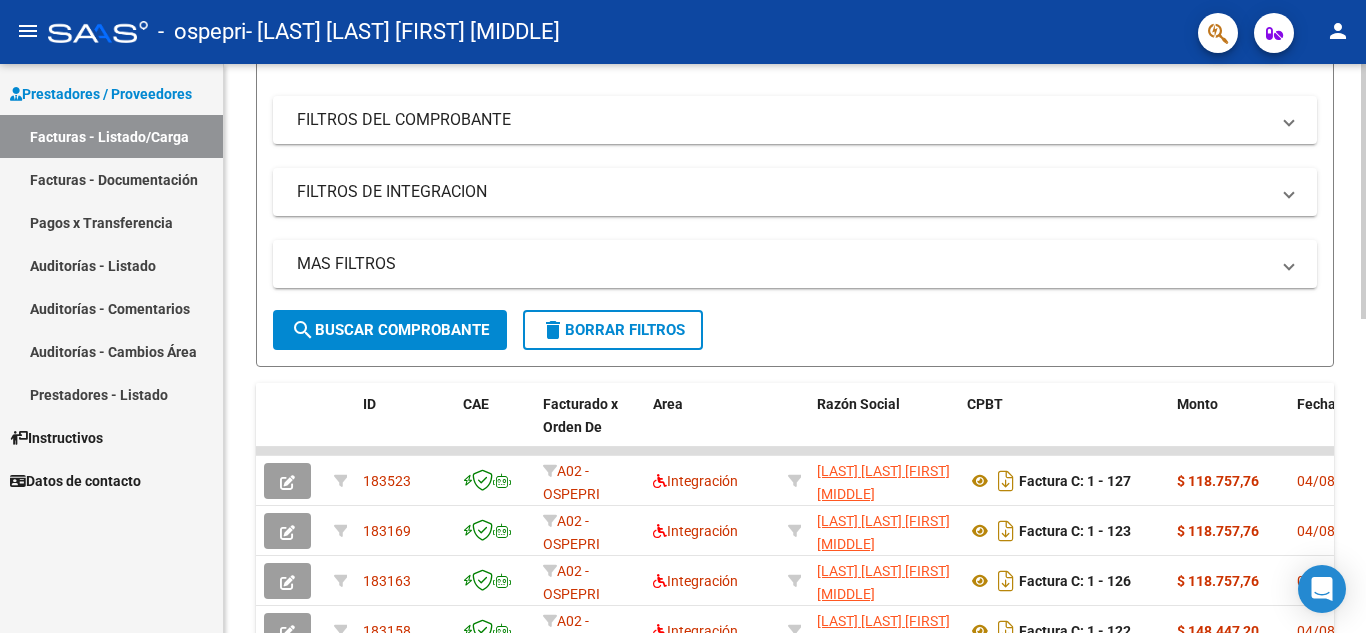 click 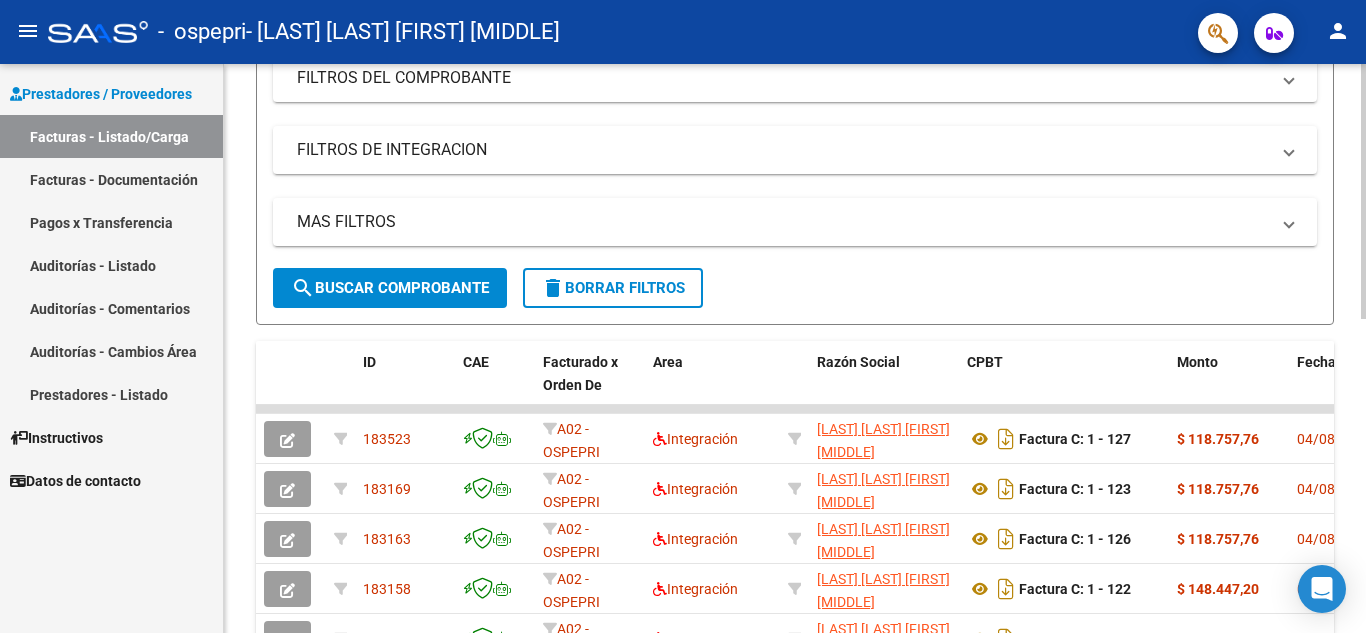 scroll, scrollTop: 284, scrollLeft: 0, axis: vertical 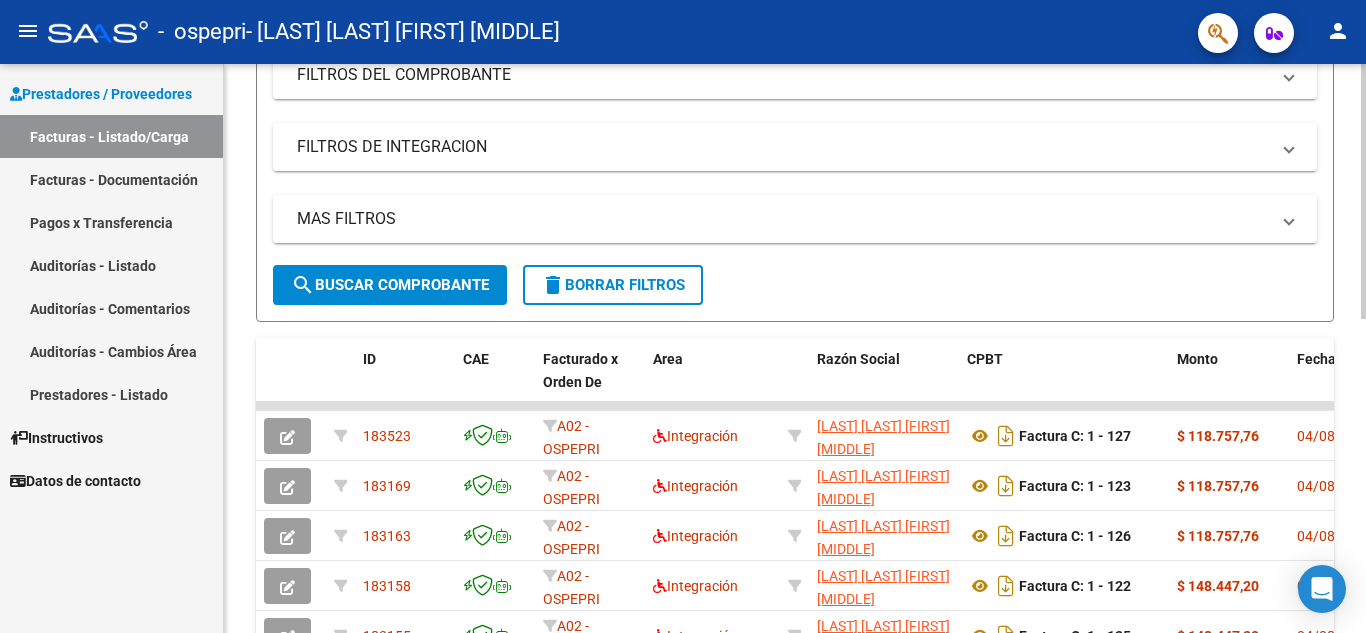 click 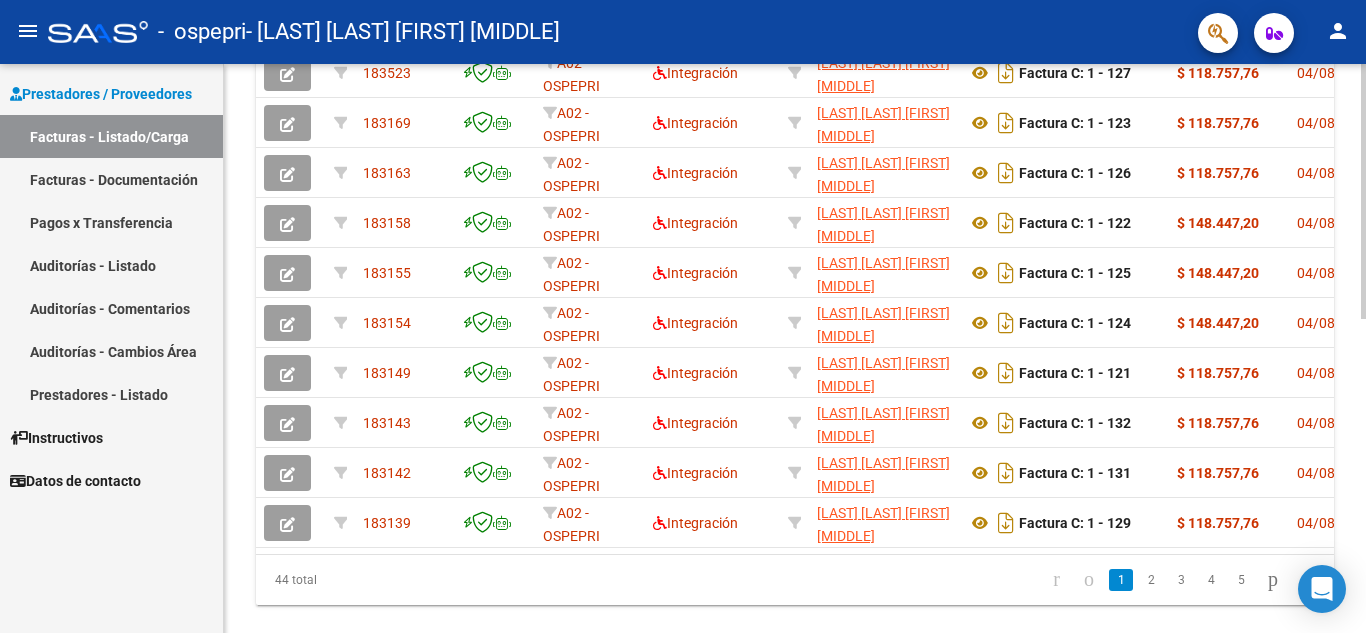 scroll, scrollTop: 654, scrollLeft: 0, axis: vertical 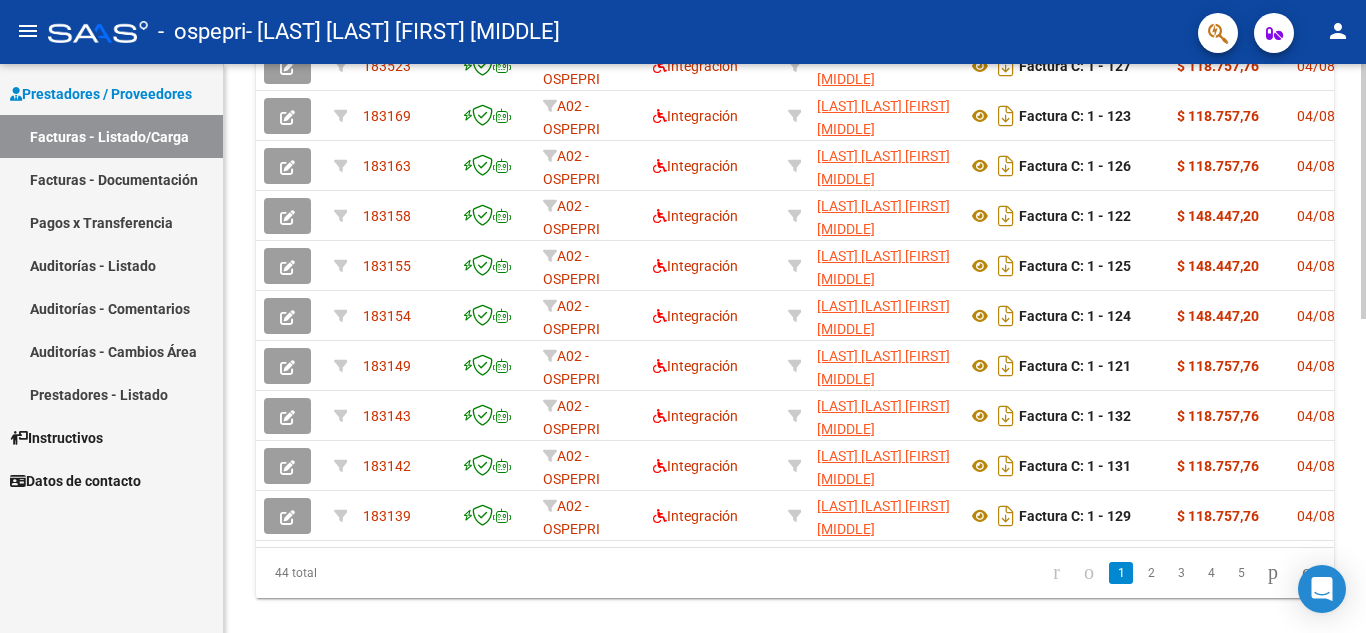click 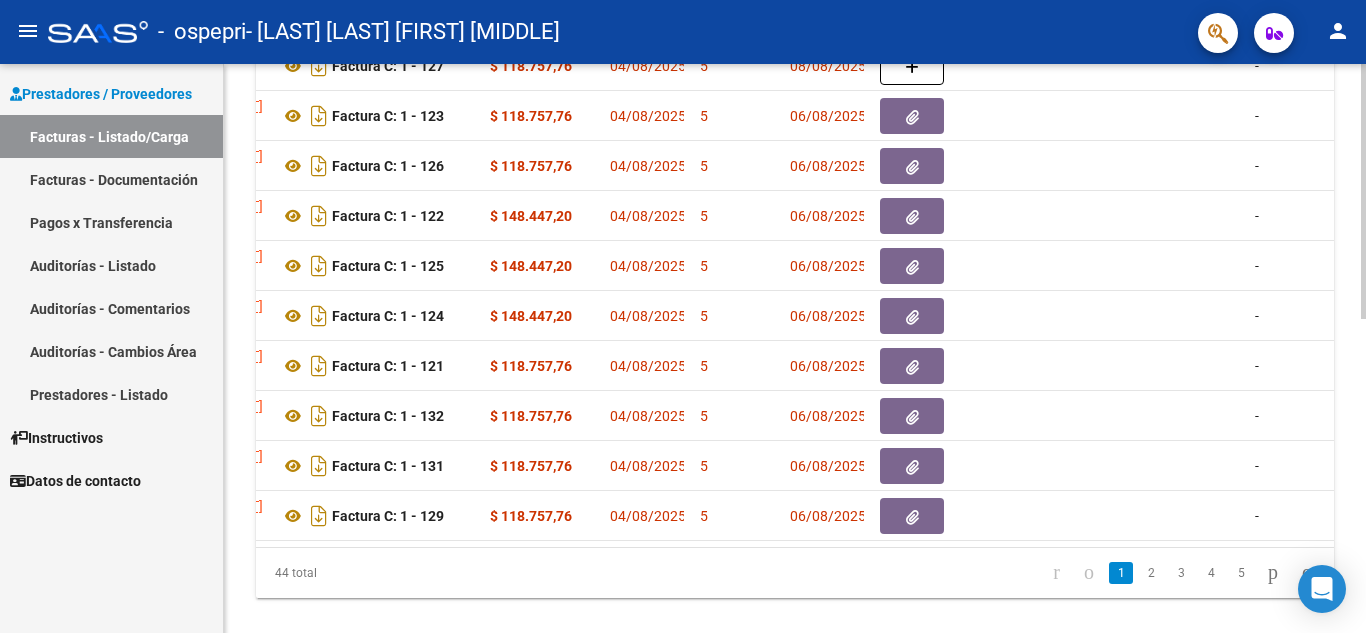 scroll, scrollTop: 0, scrollLeft: 785, axis: horizontal 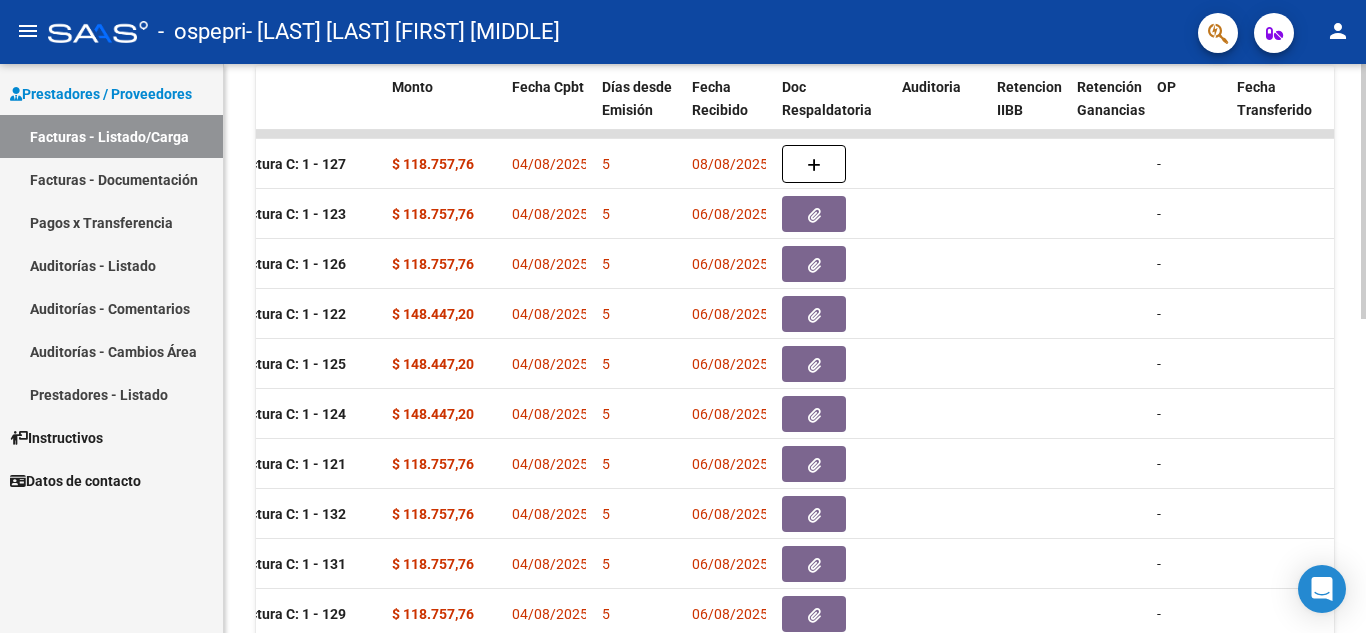 click 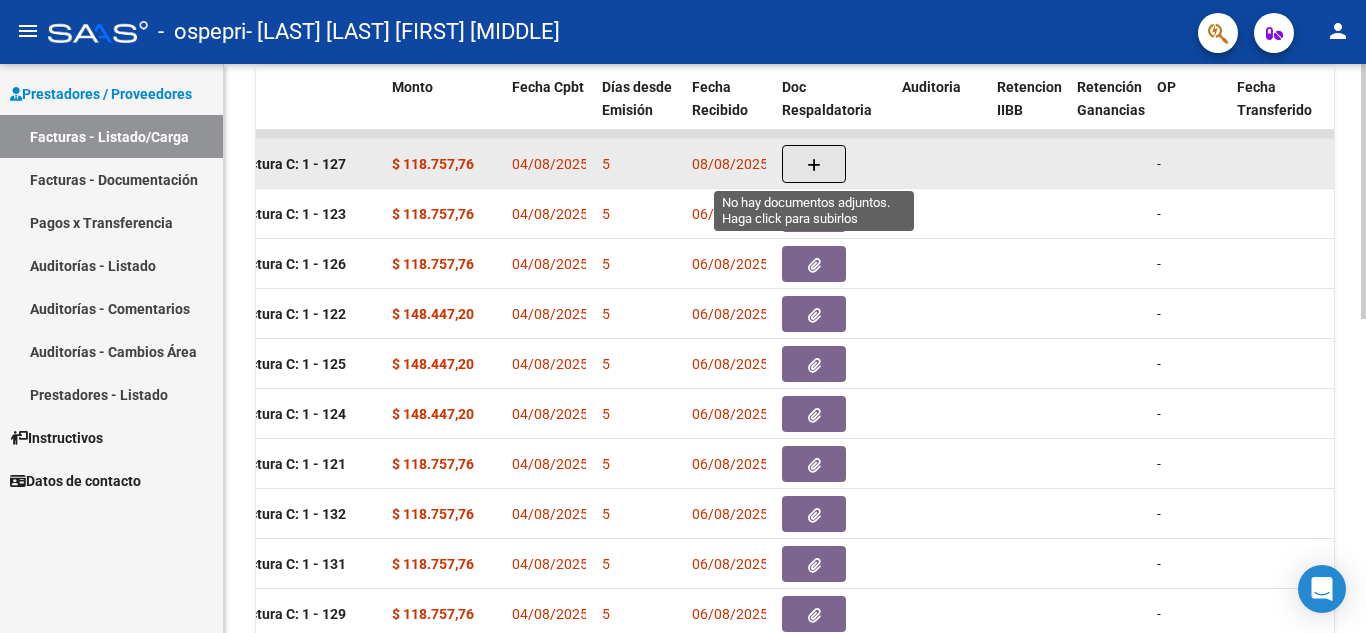 click 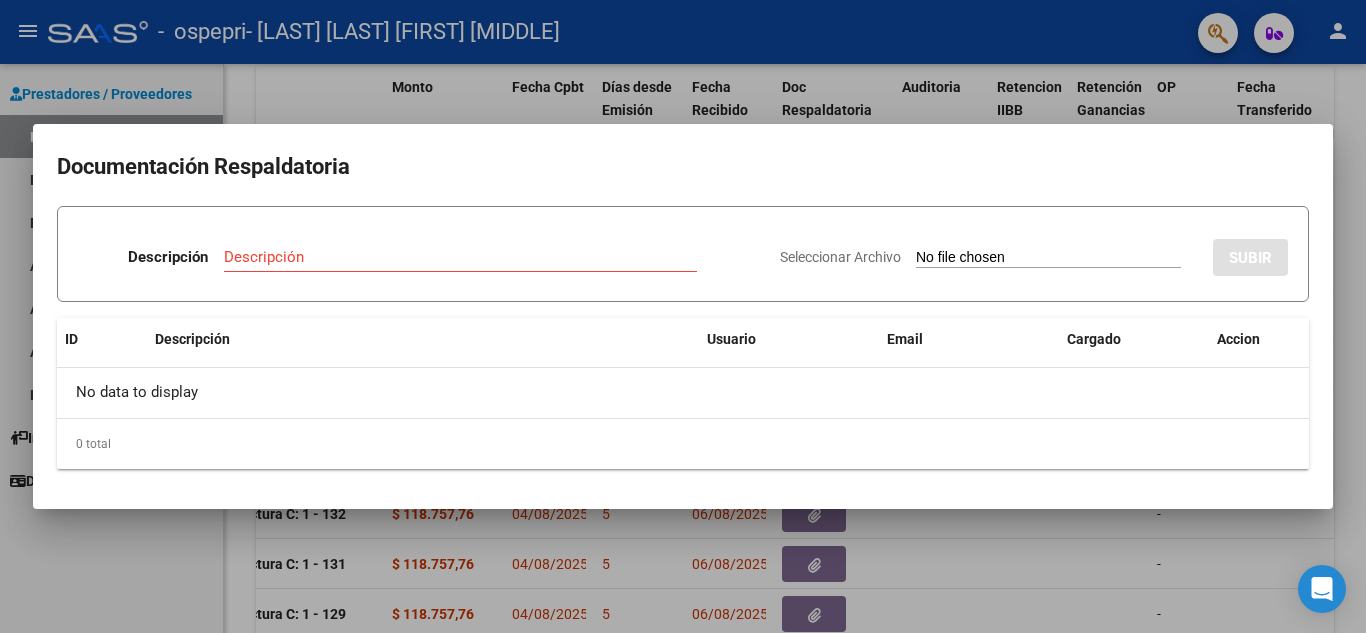 click at bounding box center [683, 316] 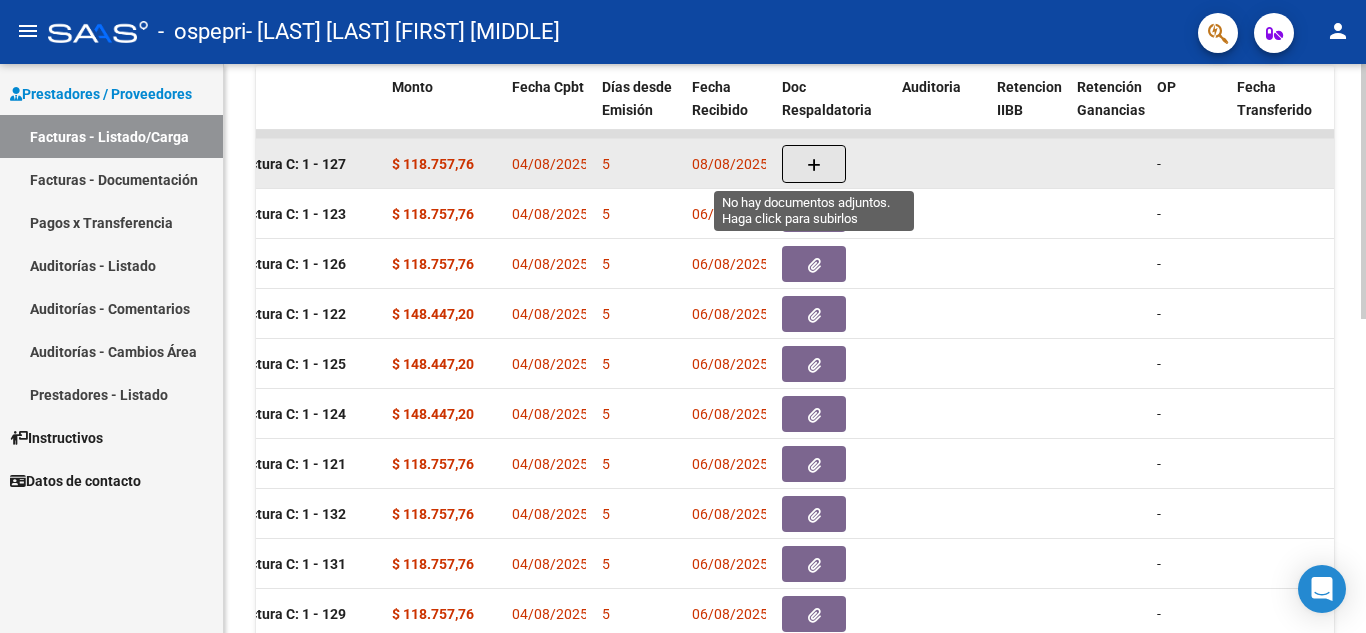 click 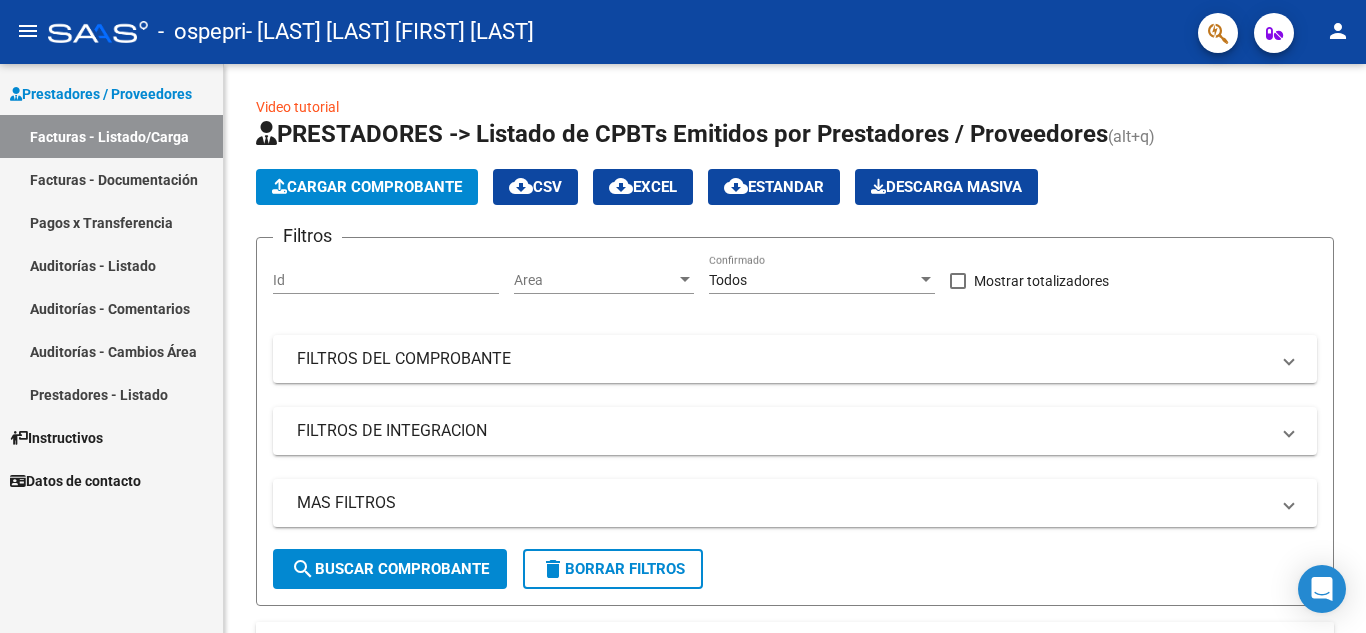 scroll, scrollTop: 0, scrollLeft: 0, axis: both 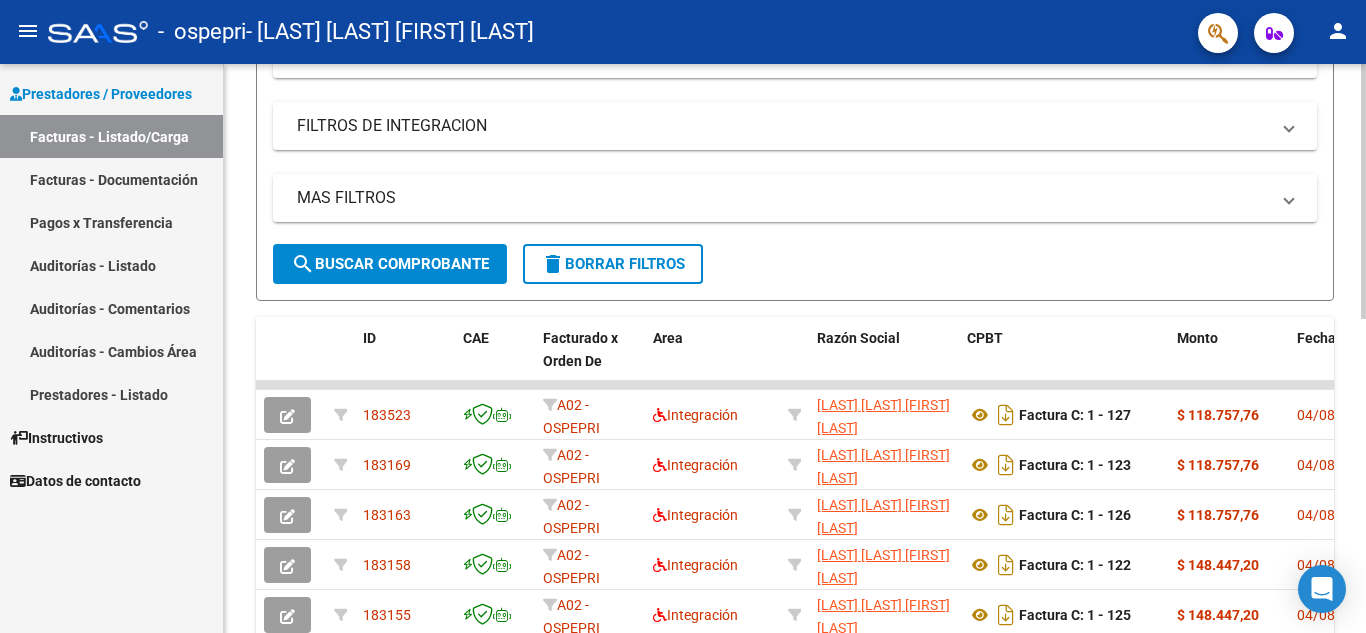 click 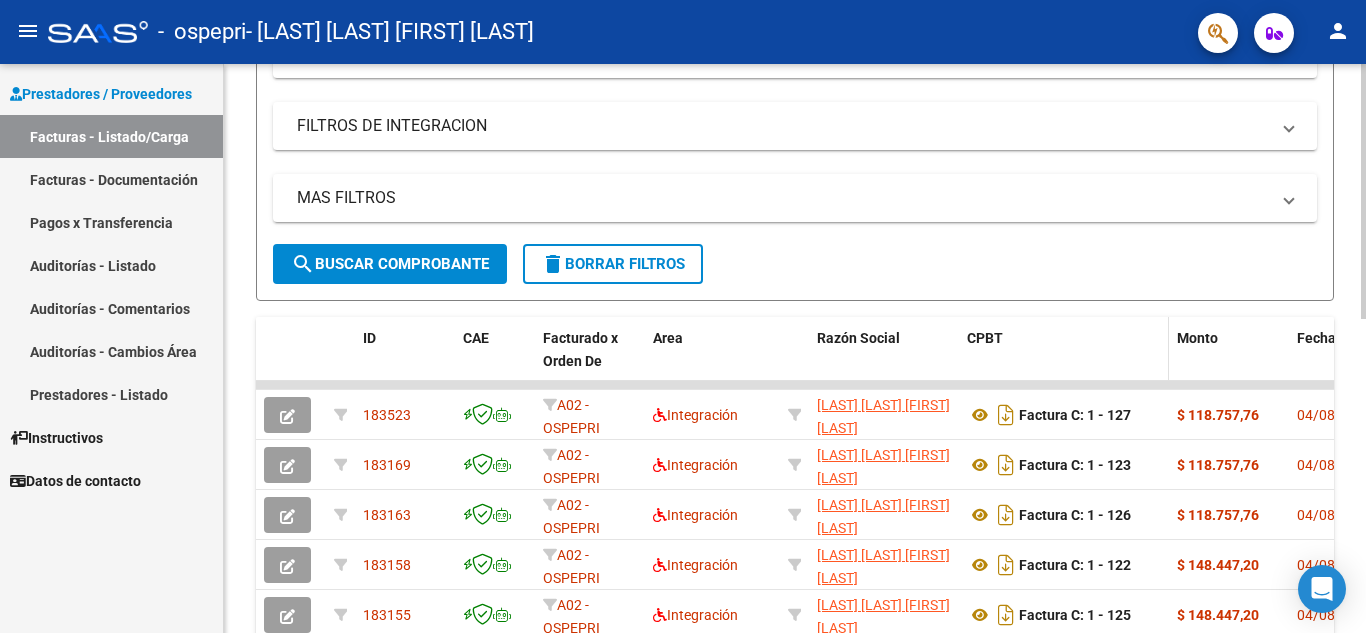click on "CPBT" 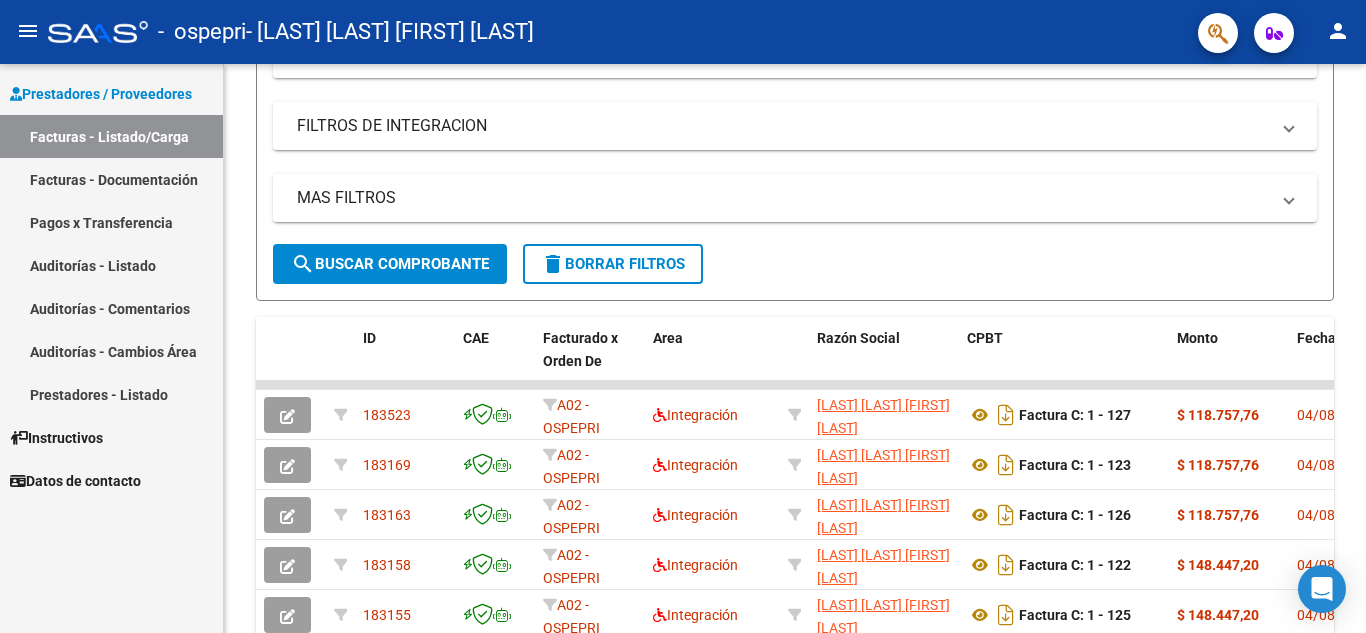 click on "Prestadores / Proveedores Facturas - Listado/Carga Facturas - Documentación Pagos x Transferencia Auditorías - Listado Auditorías - Comentarios Auditorías - Cambios Área Prestadores - Listado    Instructivos    Datos de contacto" at bounding box center [111, 348] 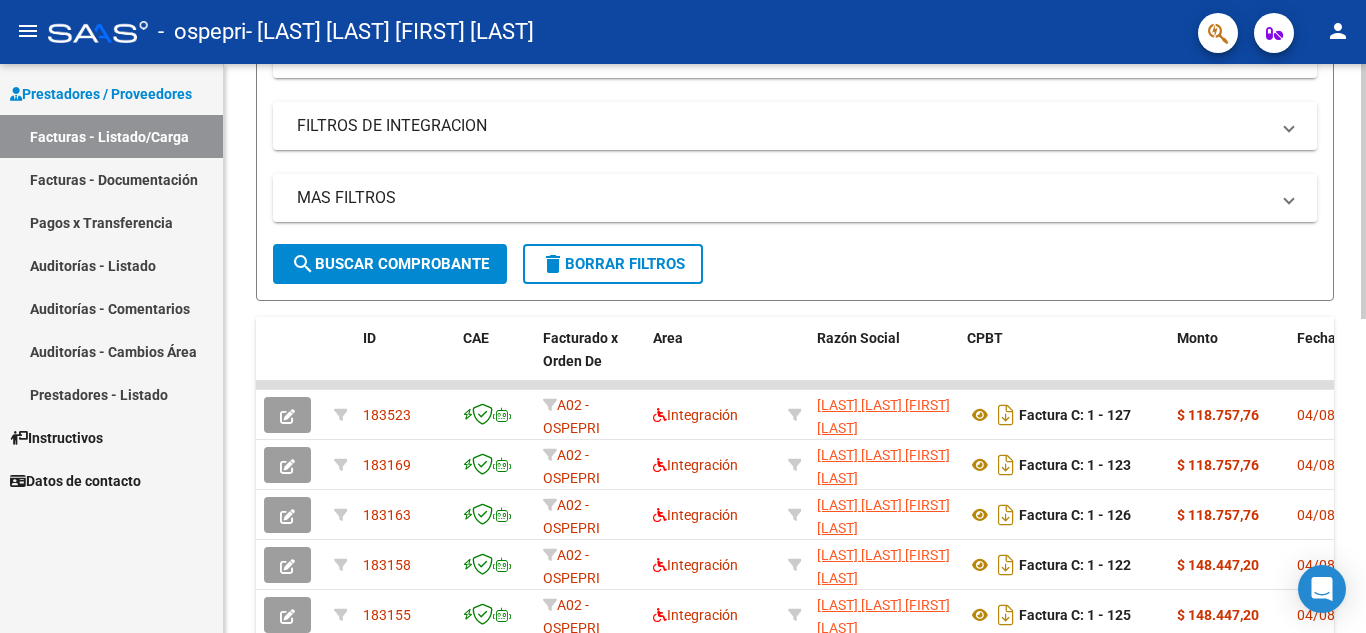 drag, startPoint x: 1229, startPoint y: 384, endPoint x: 1358, endPoint y: 367, distance: 130.11533 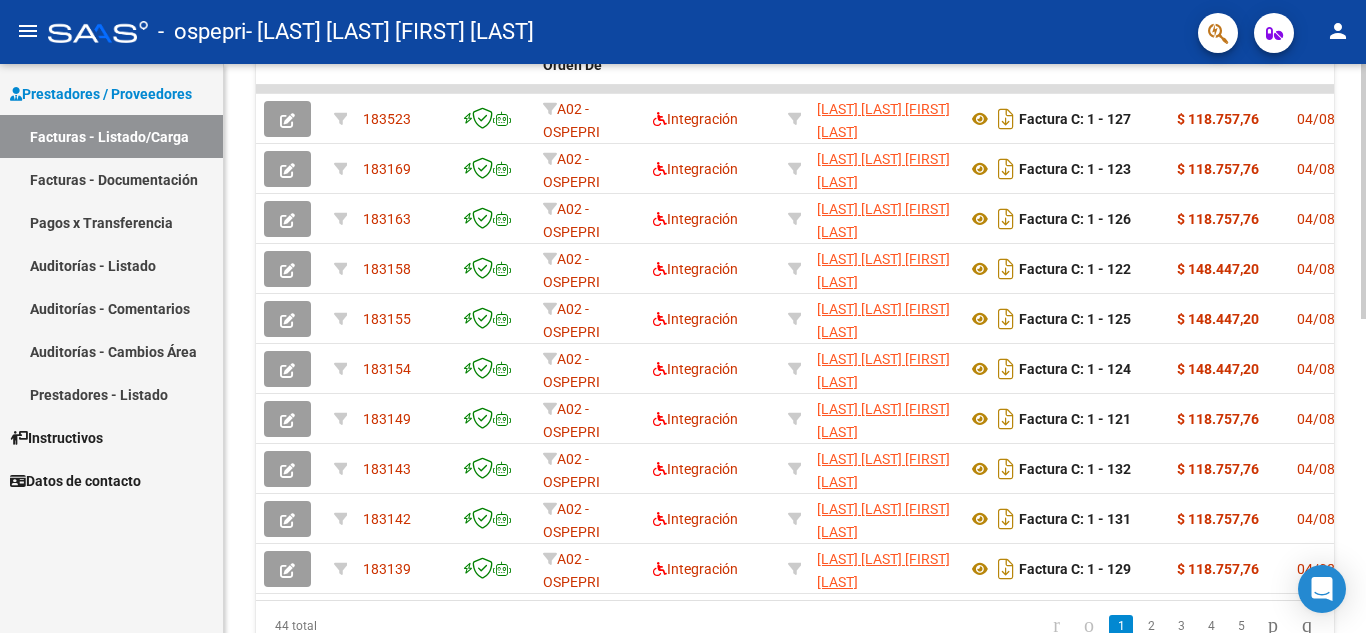 scroll, scrollTop: 606, scrollLeft: 0, axis: vertical 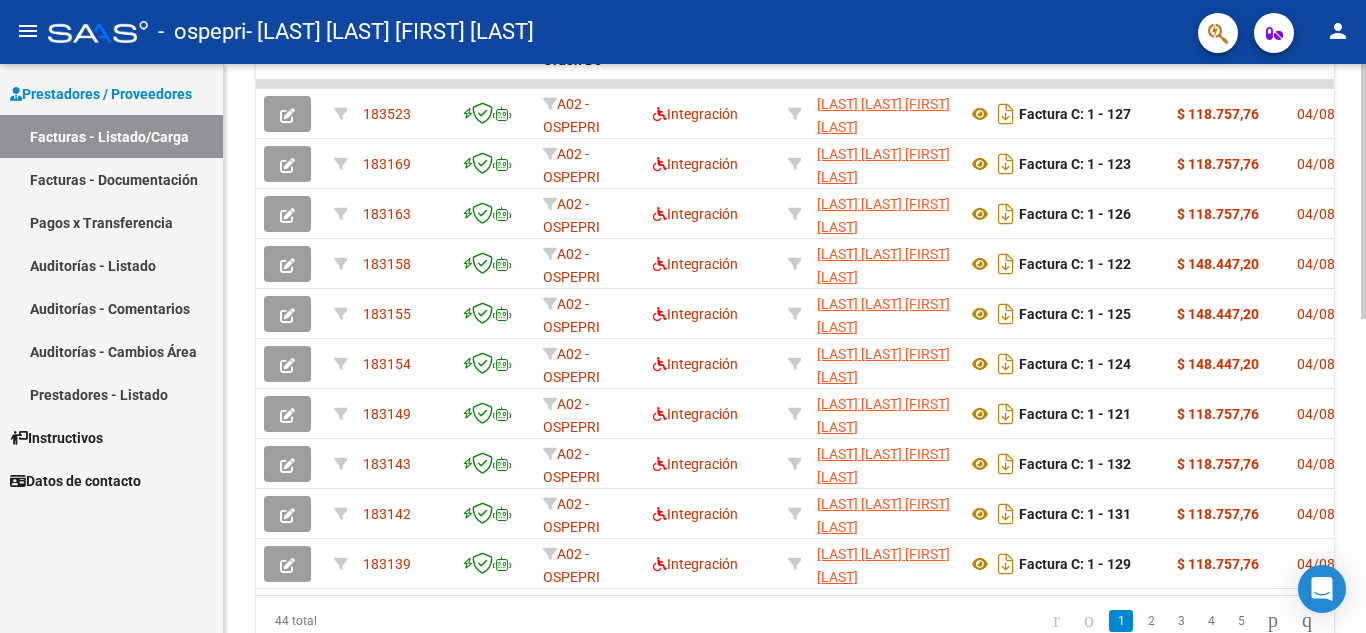 click 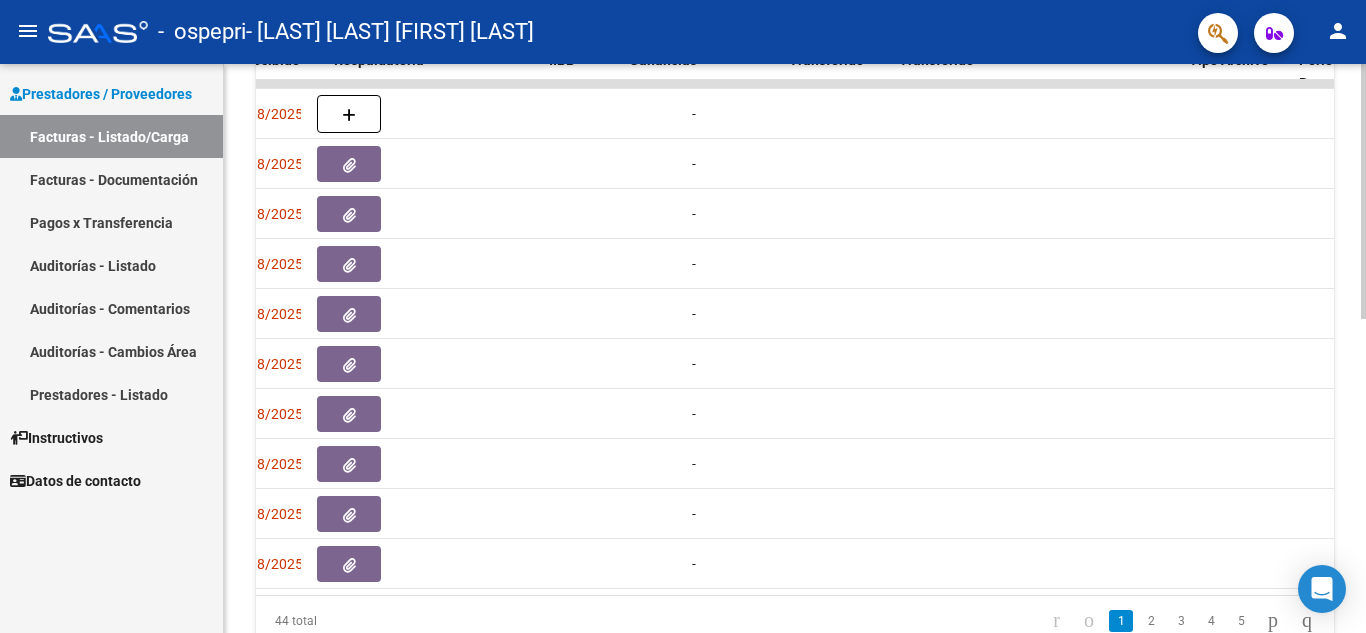 scroll, scrollTop: 0, scrollLeft: 1144, axis: horizontal 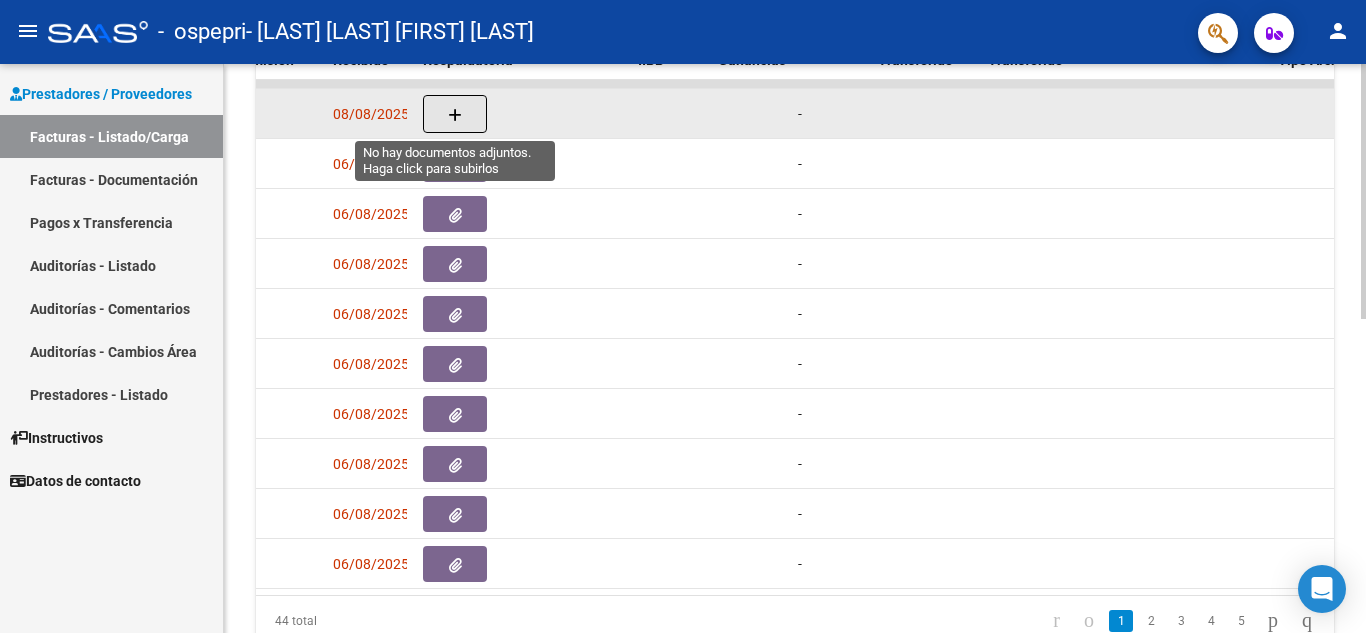 click 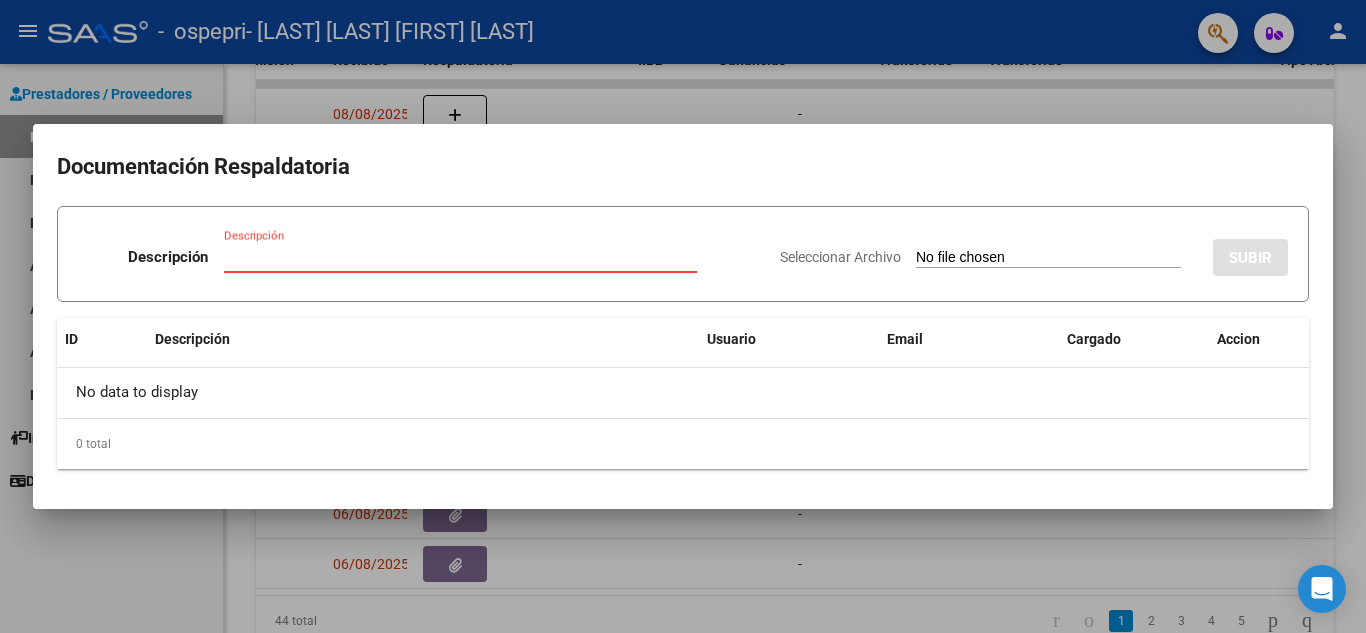 type on "C:\fakepath\[FILENAME].pdf" 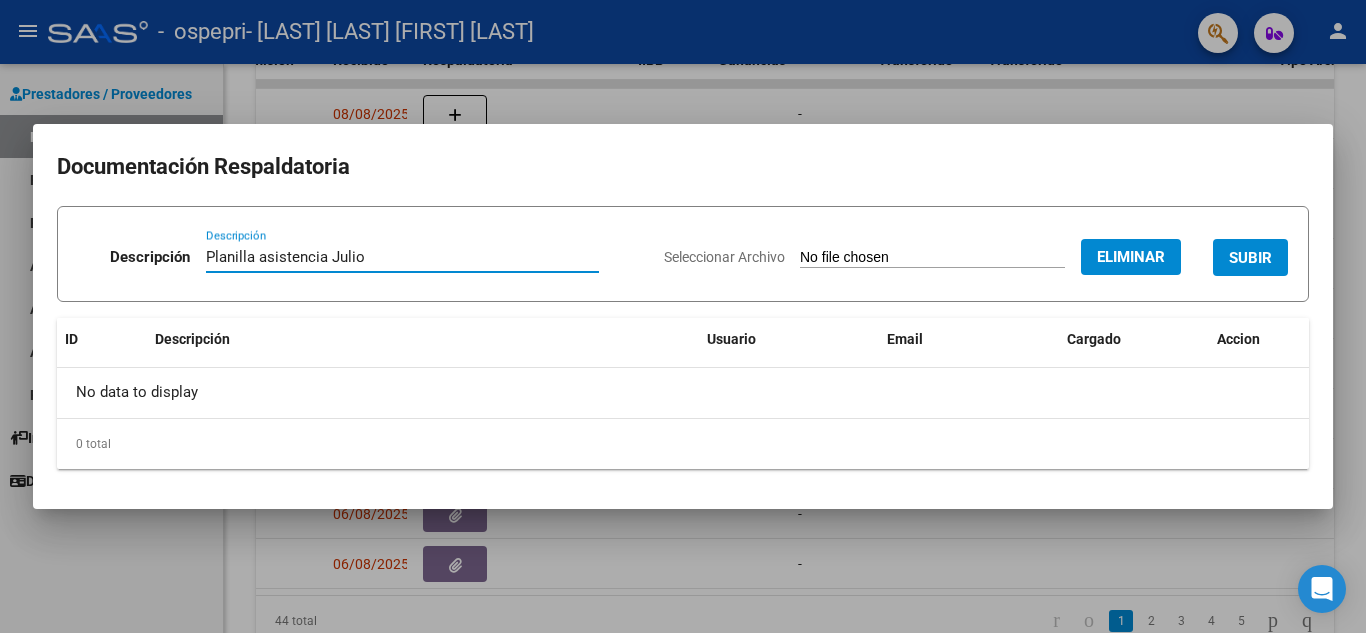 type on "Planilla asistencia Julio" 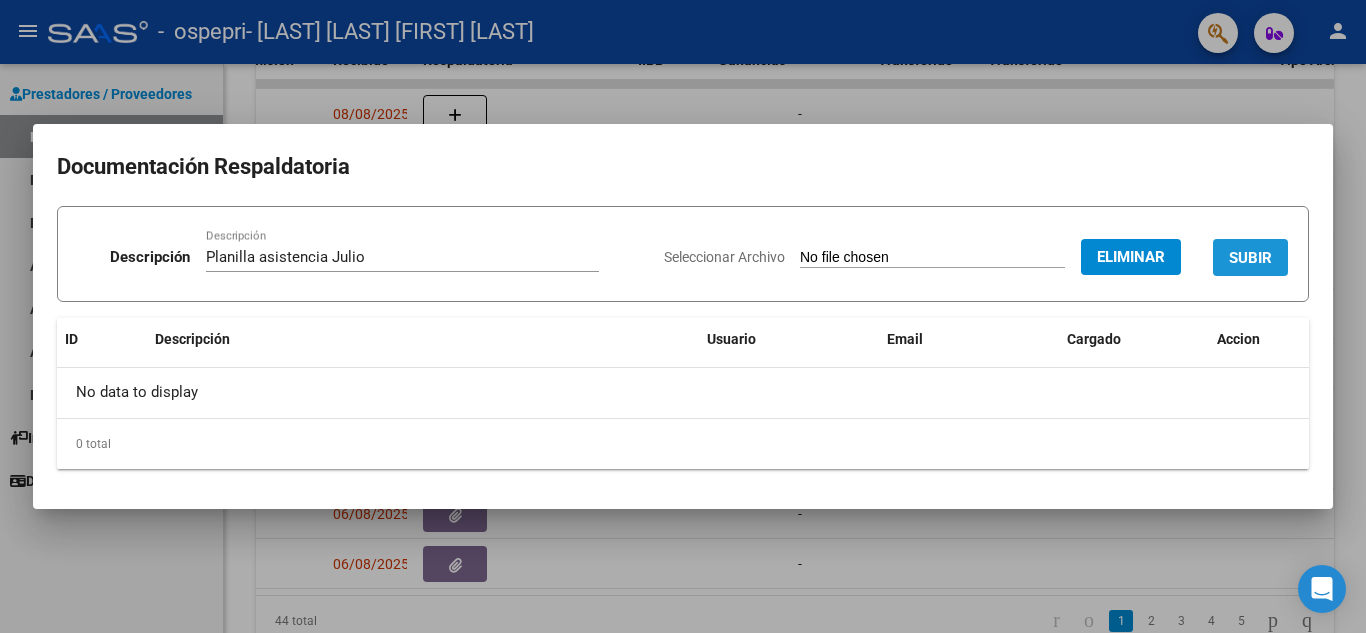 click on "SUBIR" at bounding box center (1250, 258) 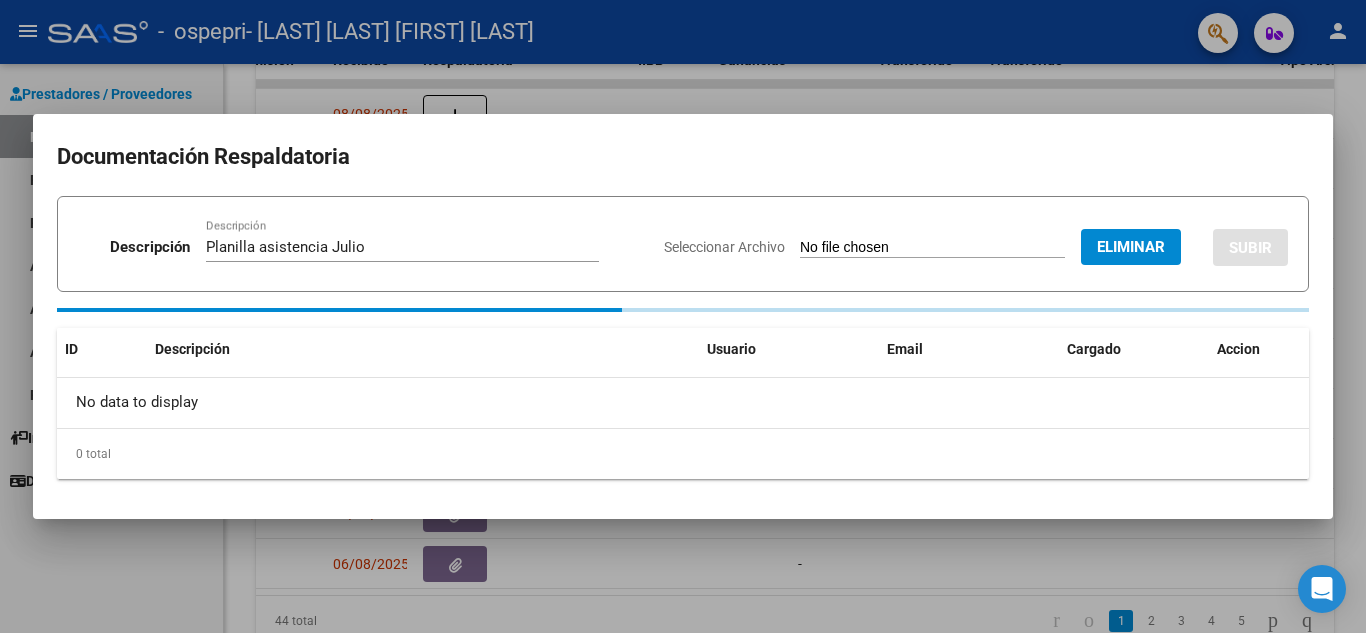 type 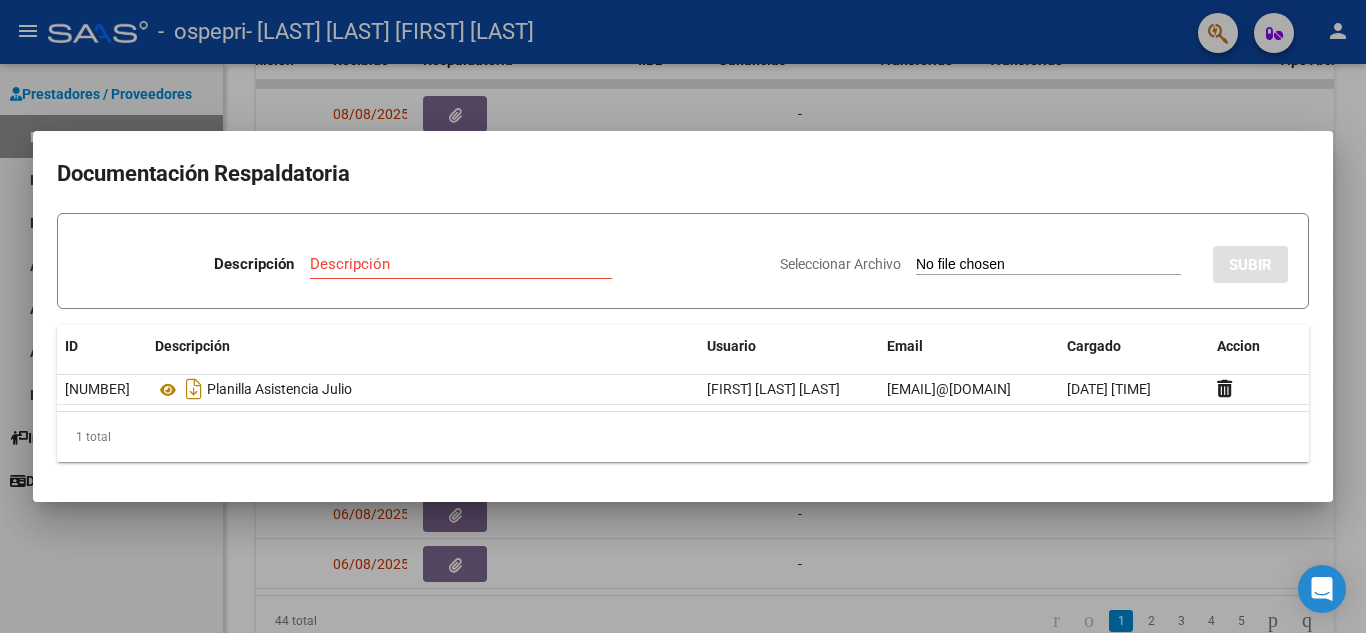 click at bounding box center (683, 316) 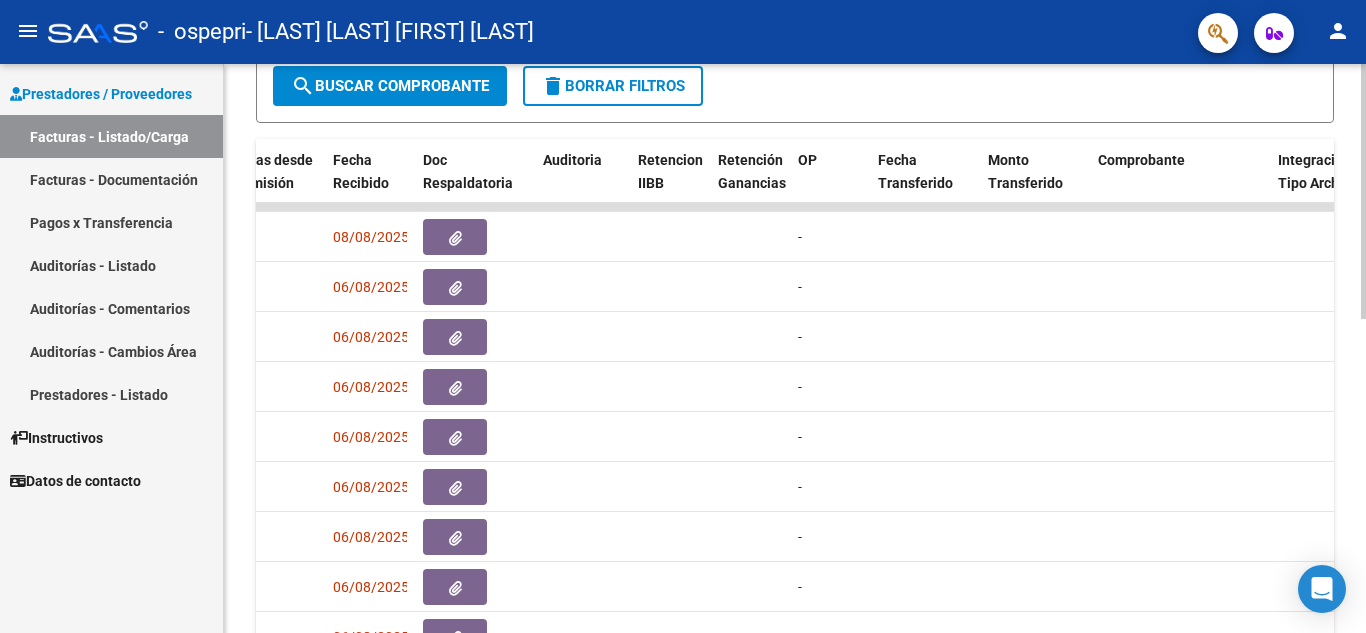 click on "Video tutorial   PRESTADORES -> Listado de CPBTs Emitidos por Prestadores / Proveedores (alt+q)   Cargar Comprobante
cloud_download  CSV  cloud_download  EXCEL  cloud_download  Estandar   Descarga Masiva
Filtros Id Area Area Todos Confirmado   Mostrar totalizadores   FILTROS DEL COMPROBANTE  Comprobante Tipo Comprobante Tipo Start date – End date Fec. Comprobante Desde / Hasta Días Emisión Desde(cant. días) Días Emisión Hasta(cant. días) CUIT / Razón Social Pto. Venta Nro. Comprobante Código SSS CAE Válido CAE Válido Todos Cargado Módulo Hosp. Todos Tiene facturacion Apócrifa Hospital Refes  FILTROS DE INTEGRACION  Período De Prestación Campos del Archivo de Rendición Devuelto x SSS (dr_envio) Todos Rendido x SSS (dr_envio) Tipo de Registro Tipo de Registro Período Presentación Período Presentación Campos del Legajo Asociado (preaprobación) Afiliado Legajo (cuil/nombre) Todos Solo facturas preaprobadas  MAS FILTROS  Todos Con Doc. Respaldatoria Todos Con Trazabilidad Todos – – 5" 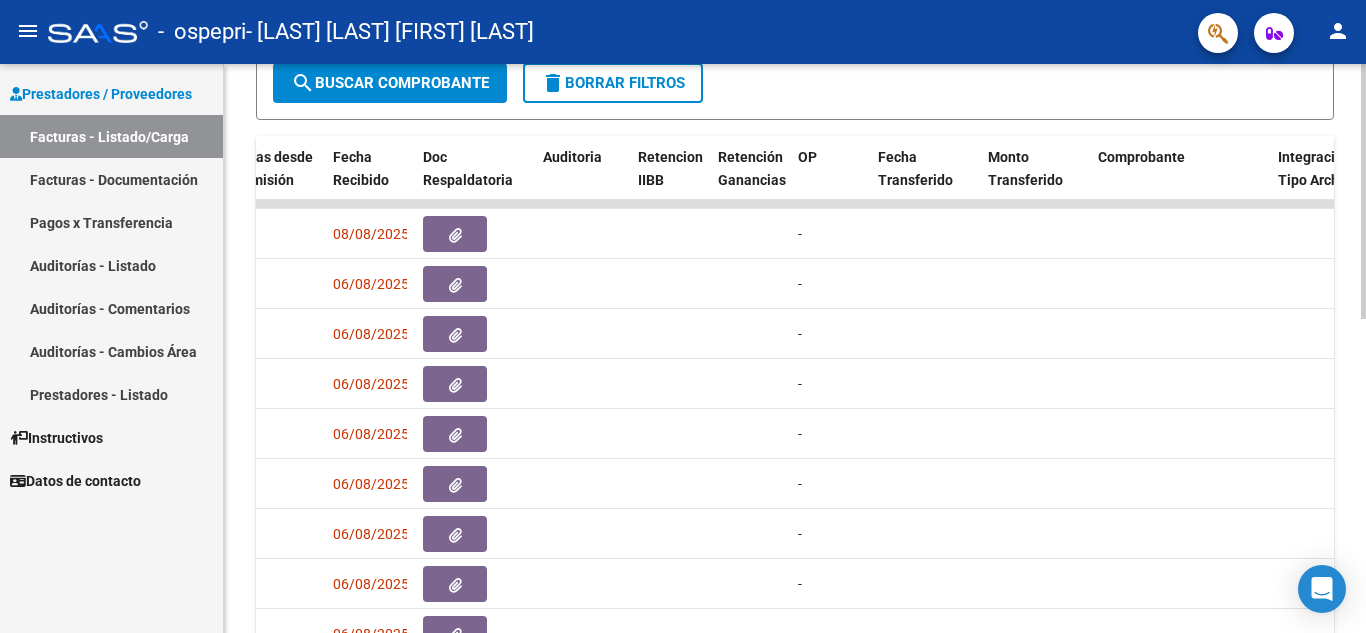 scroll, scrollTop: 699, scrollLeft: 0, axis: vertical 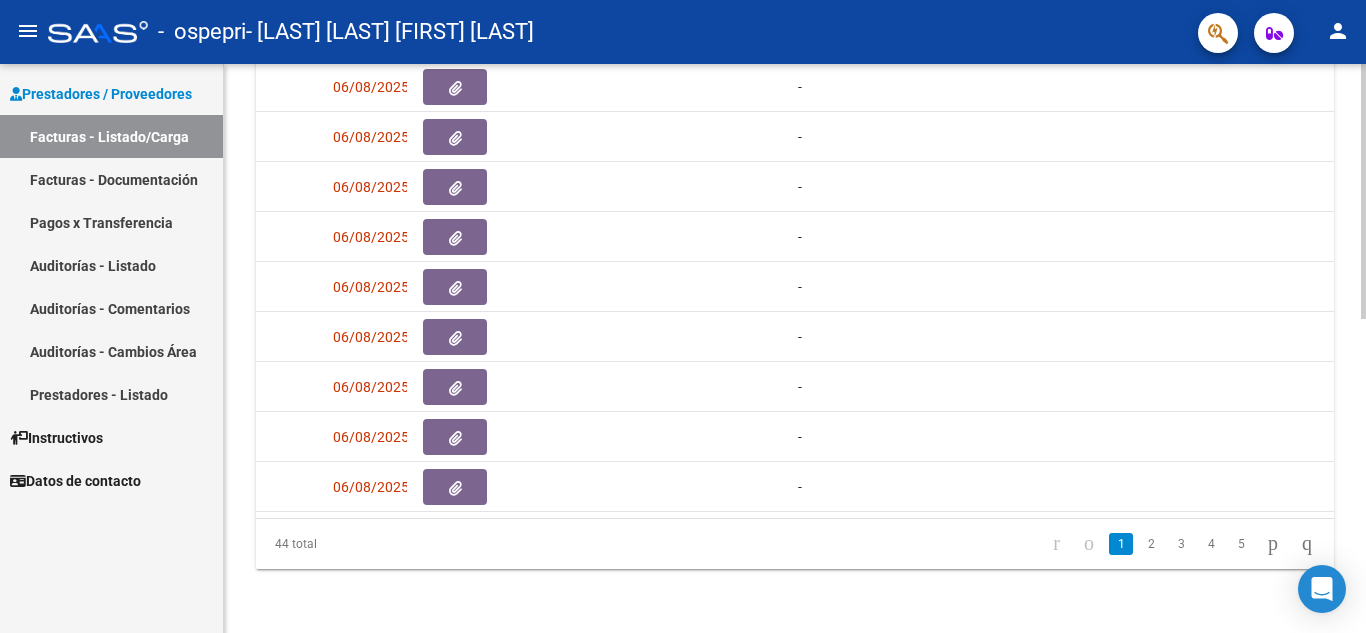 click 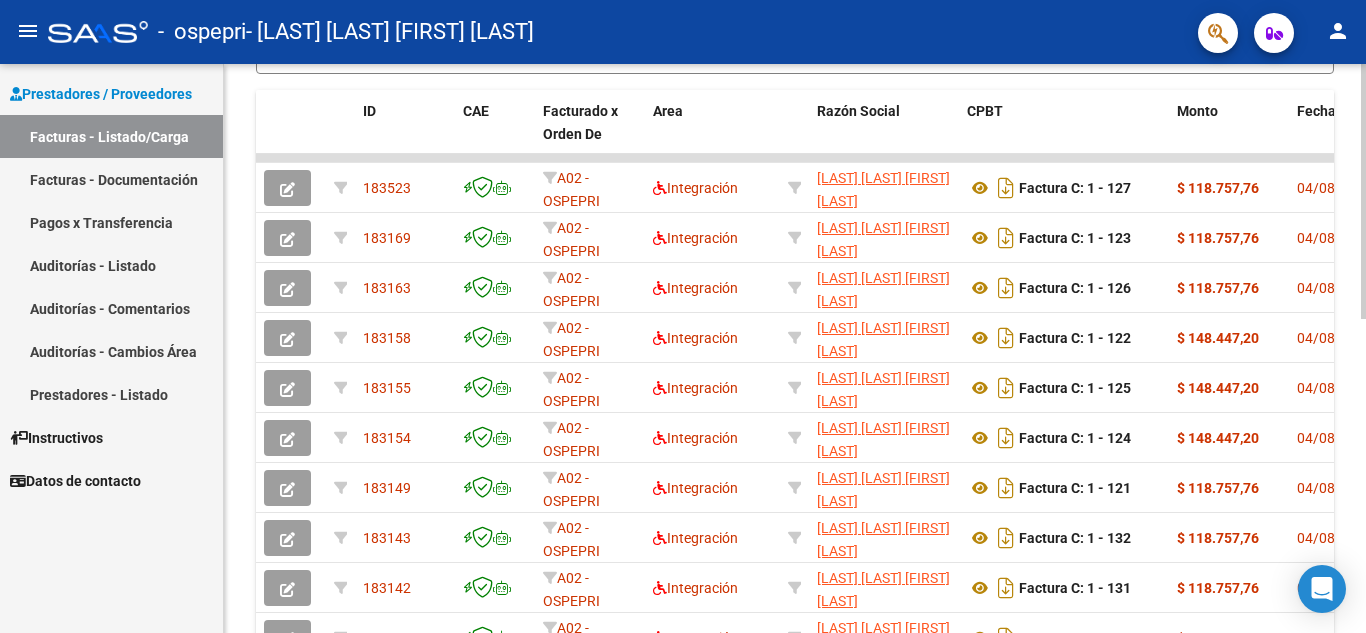 scroll, scrollTop: 516, scrollLeft: 0, axis: vertical 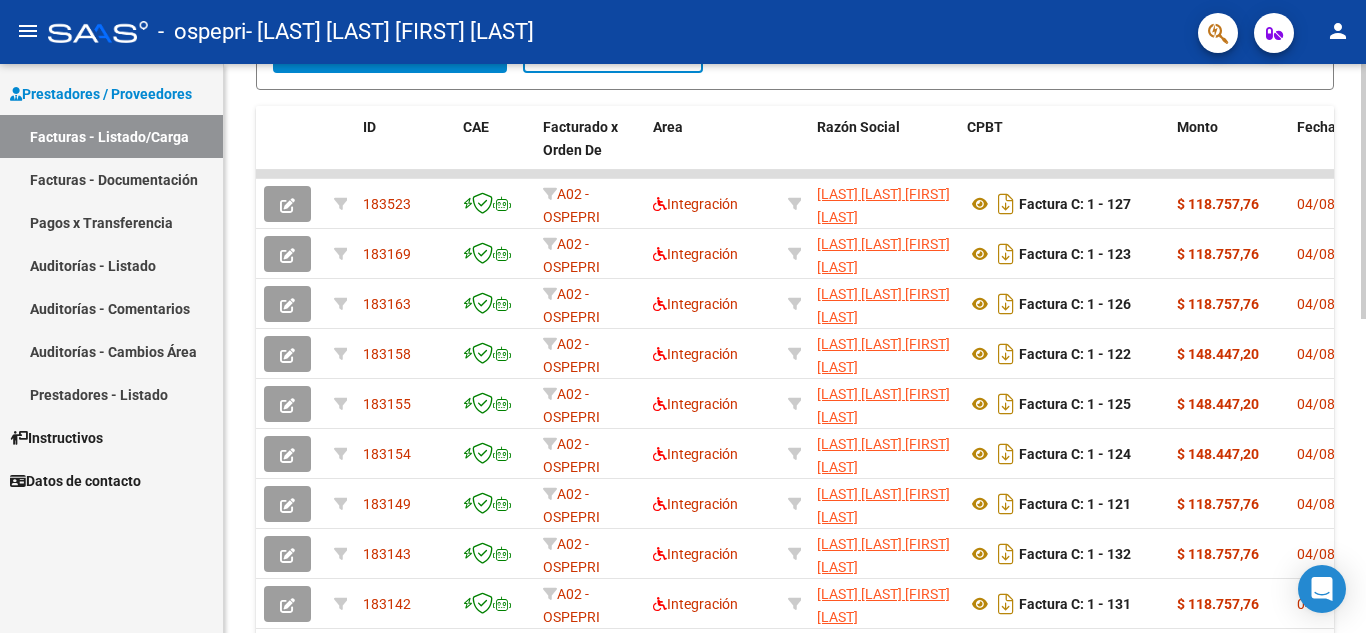 click 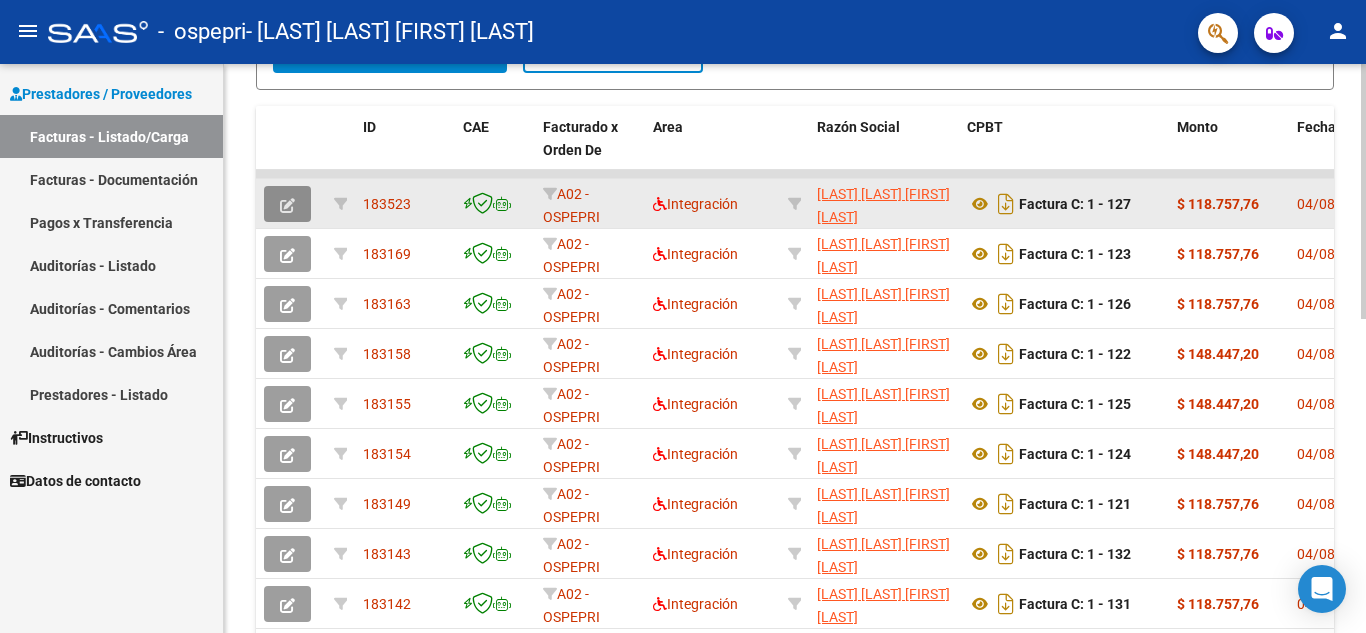 click 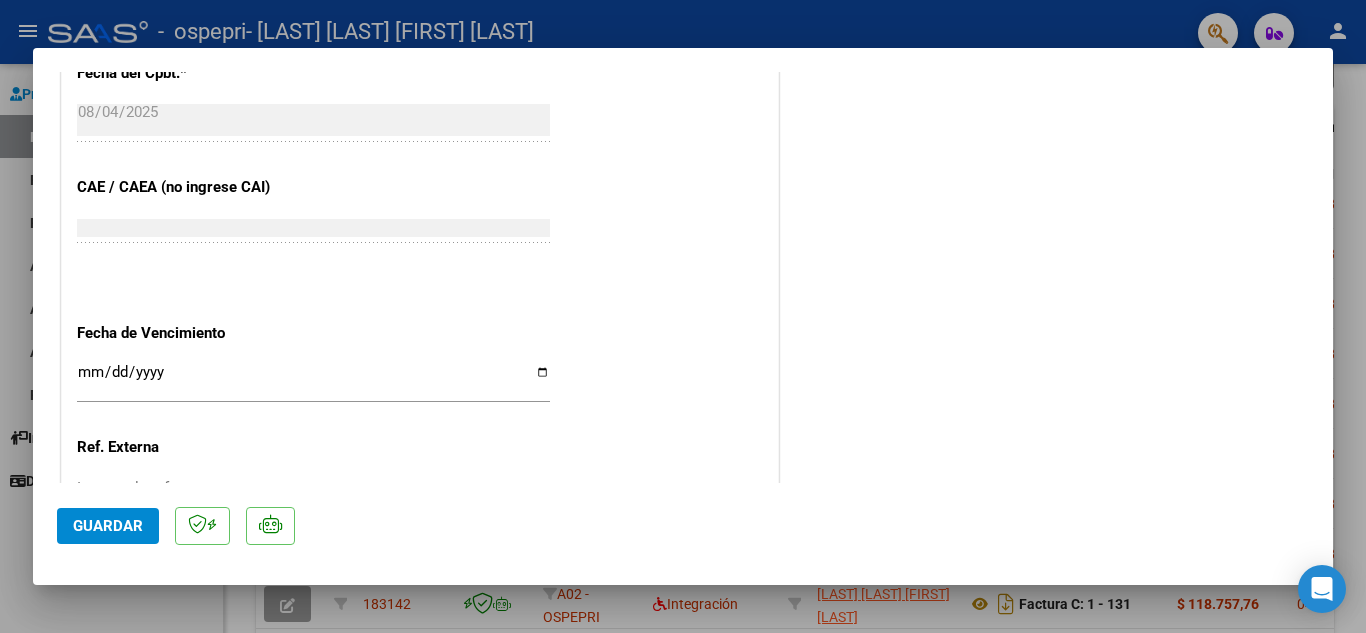 scroll, scrollTop: 1305, scrollLeft: 0, axis: vertical 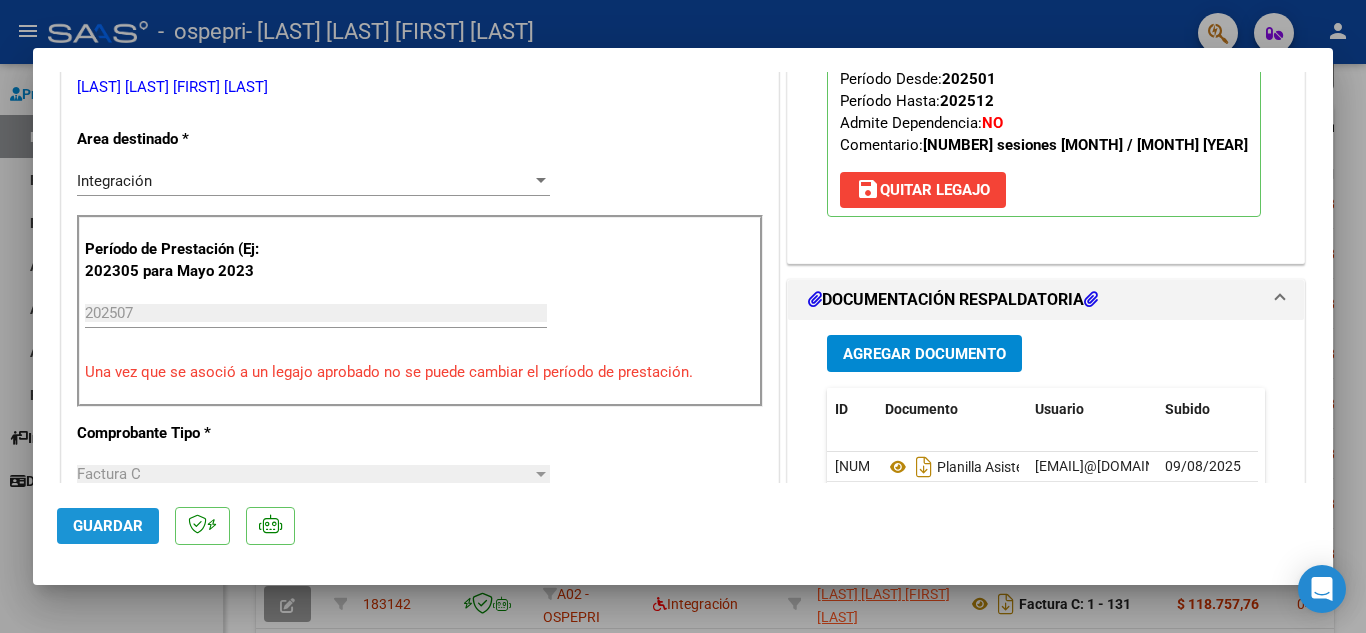 click on "Guardar" 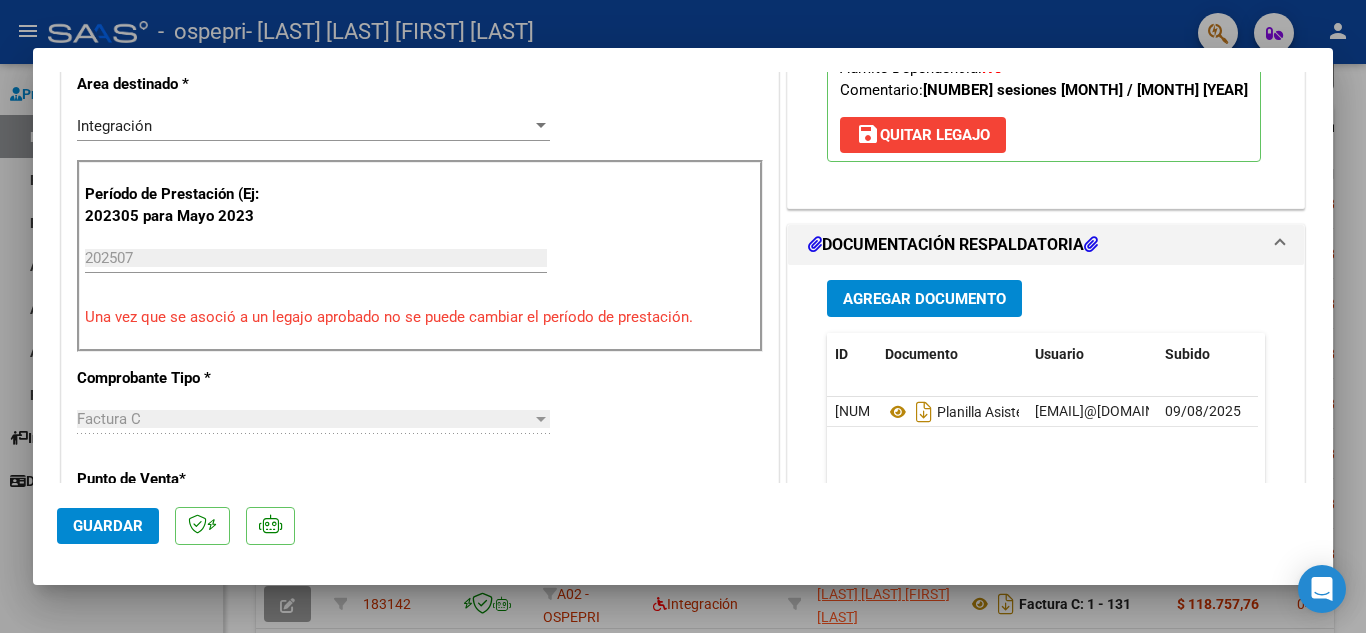 scroll, scrollTop: 261, scrollLeft: 0, axis: vertical 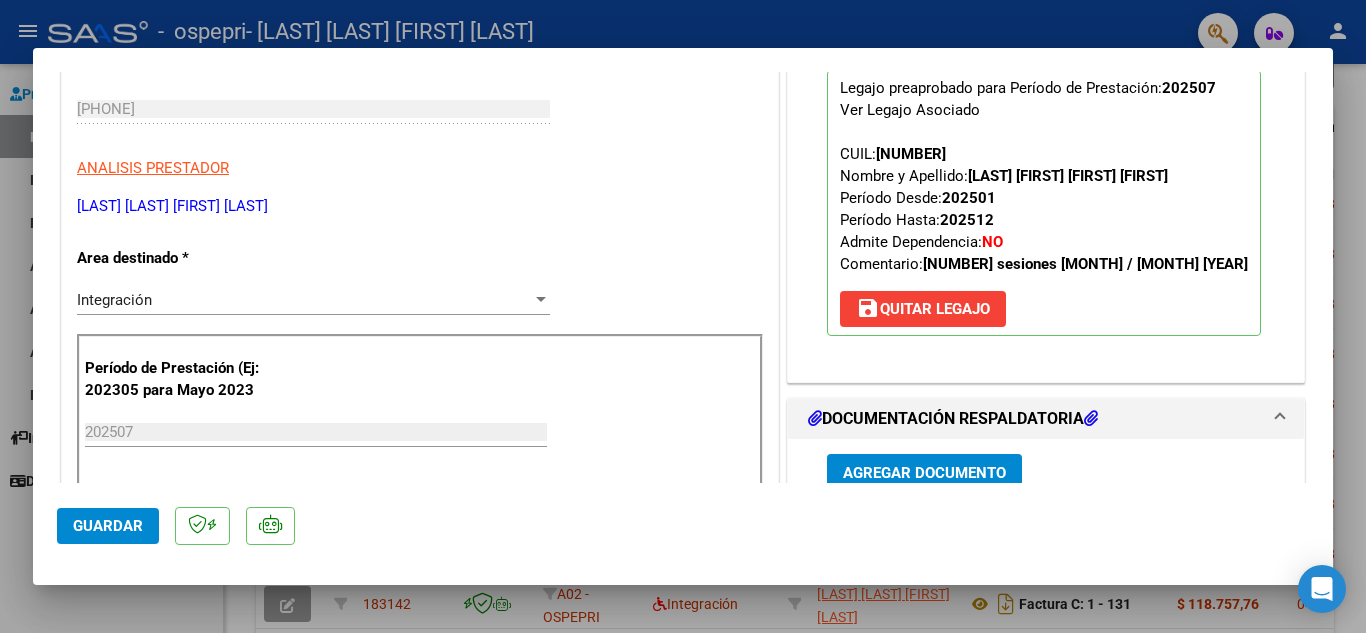click at bounding box center (1091, 418) 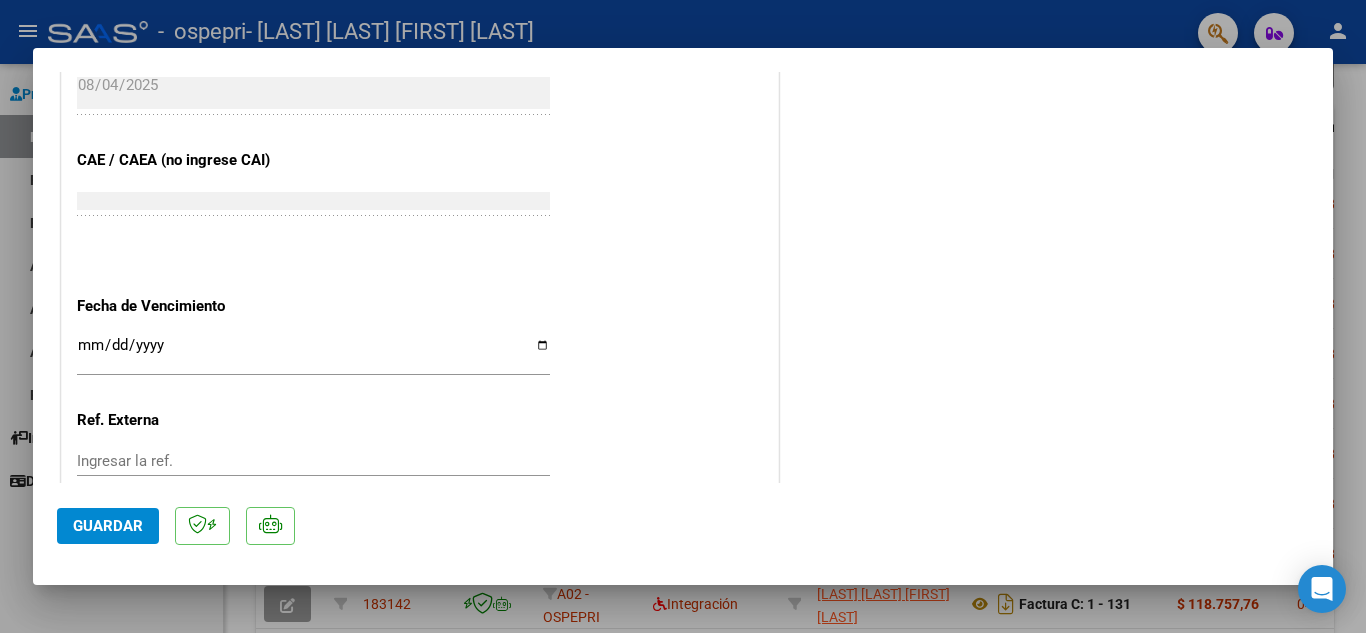 scroll, scrollTop: 261, scrollLeft: 0, axis: vertical 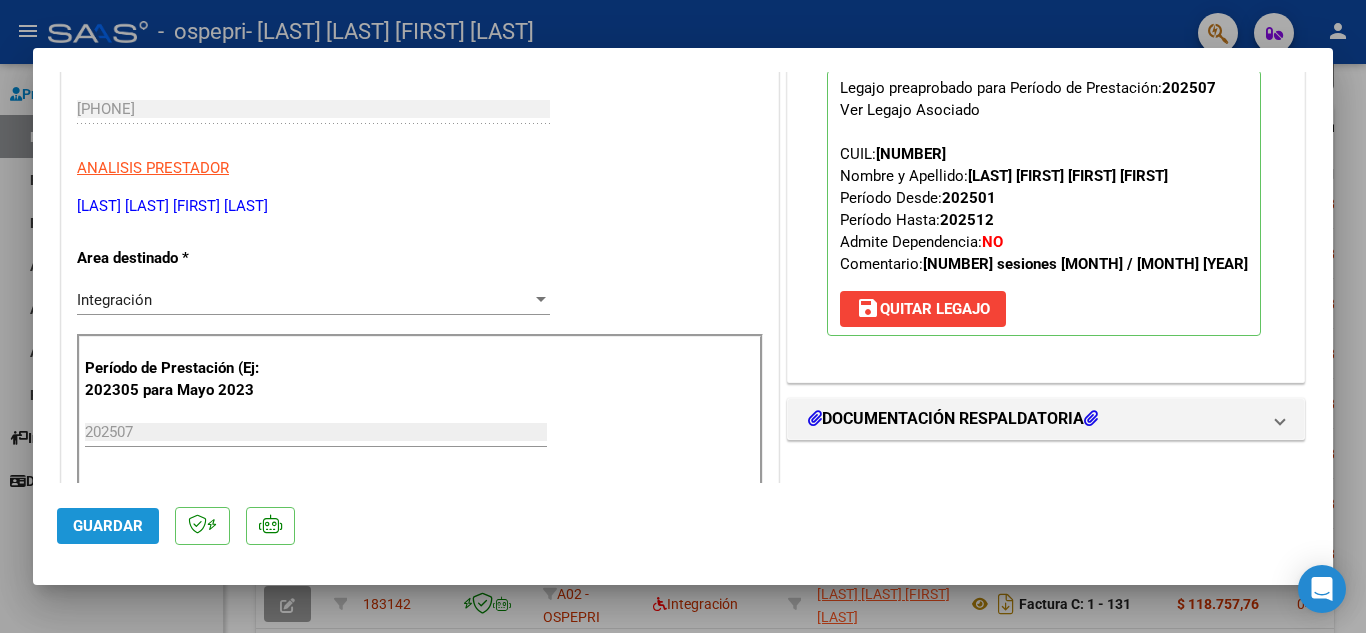 click on "Guardar" 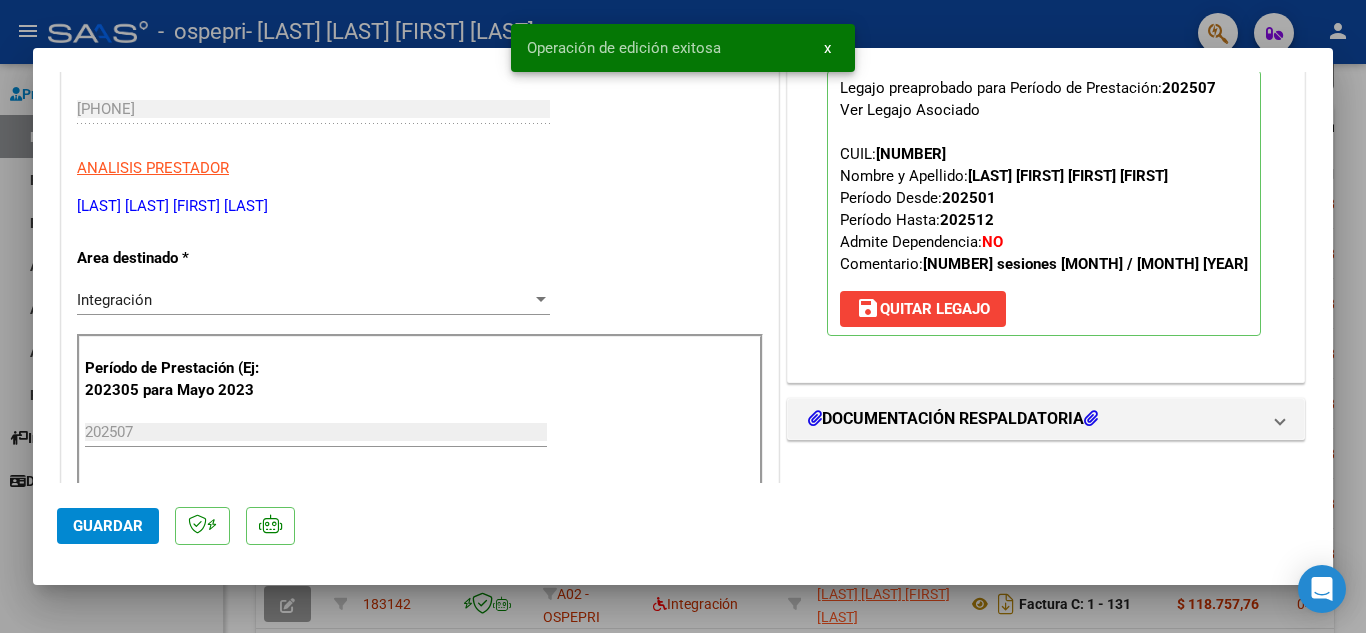 click at bounding box center (683, 316) 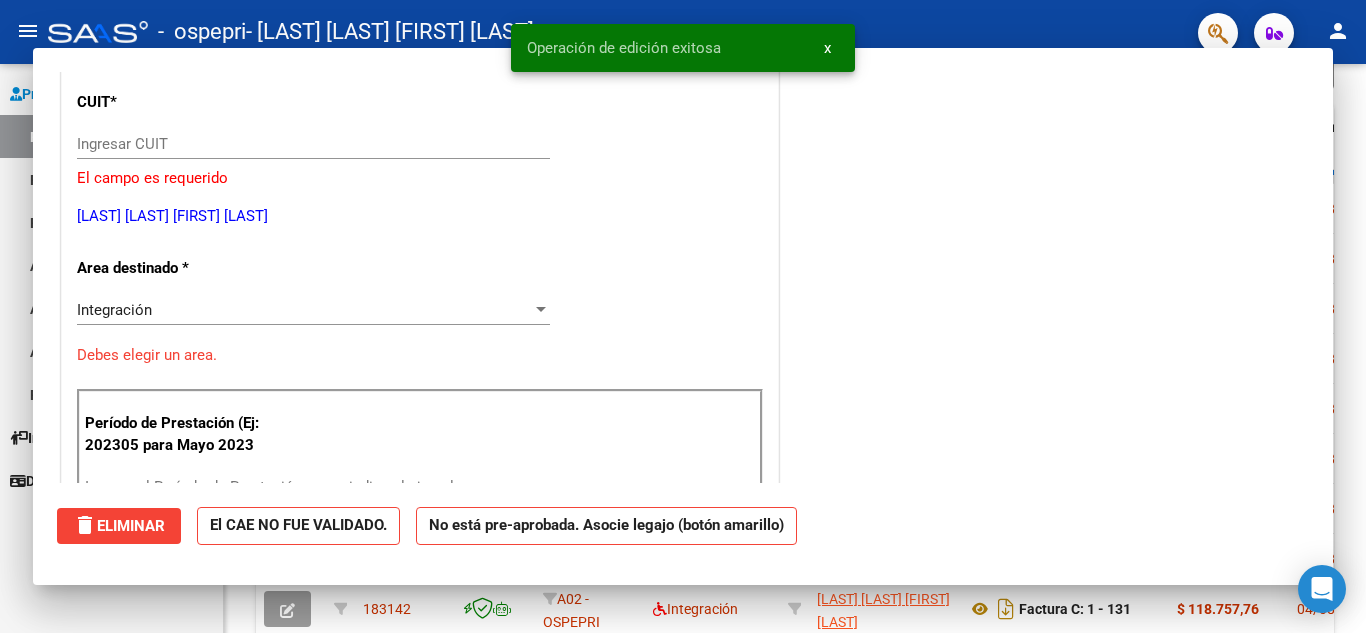 scroll, scrollTop: 0, scrollLeft: 0, axis: both 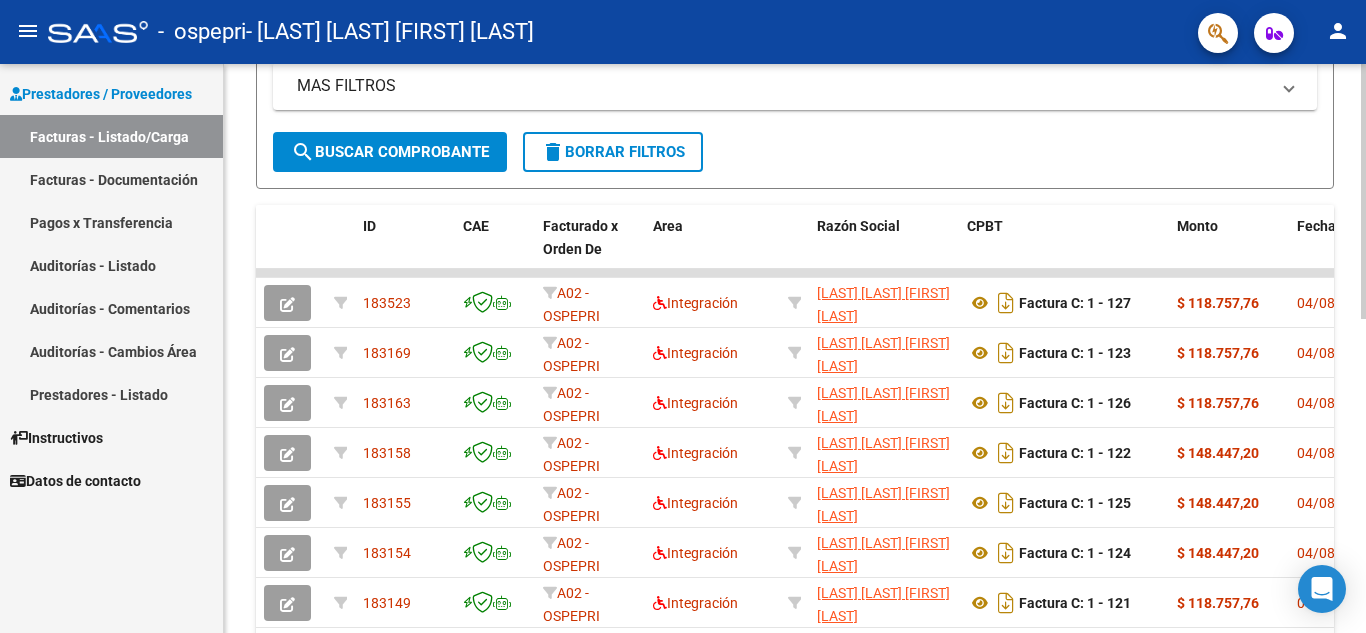 click 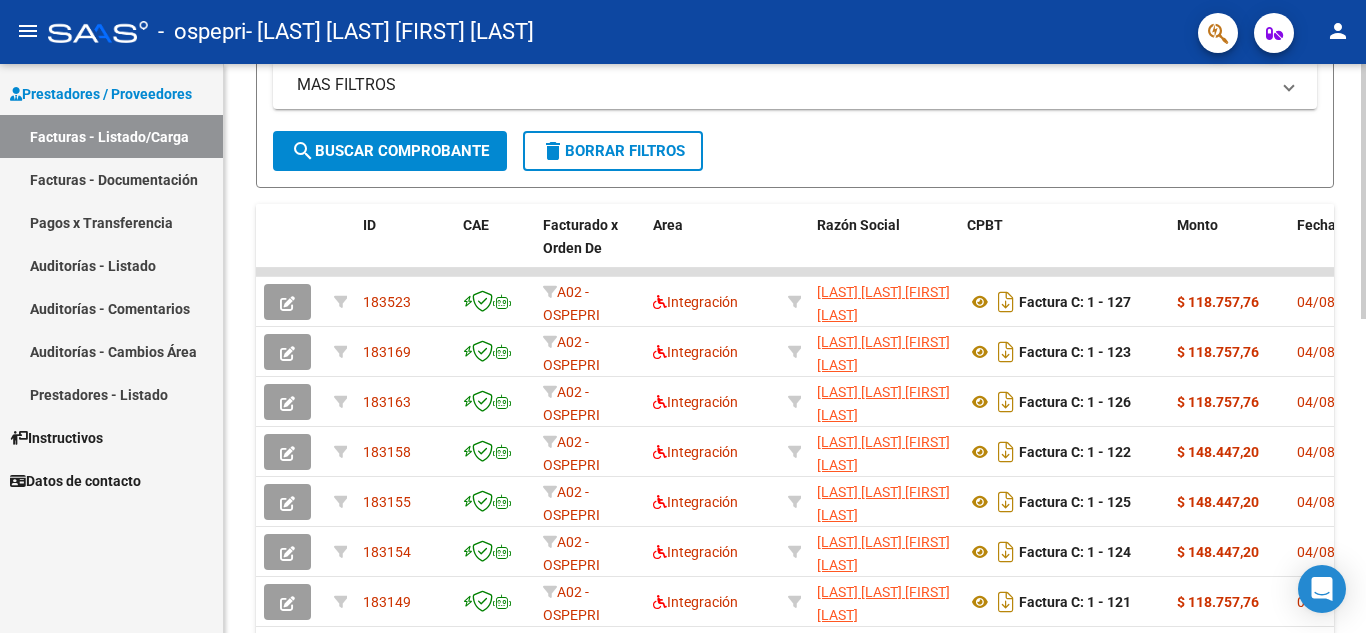 drag, startPoint x: 1363, startPoint y: 63, endPoint x: 1362, endPoint y: 175, distance: 112.00446 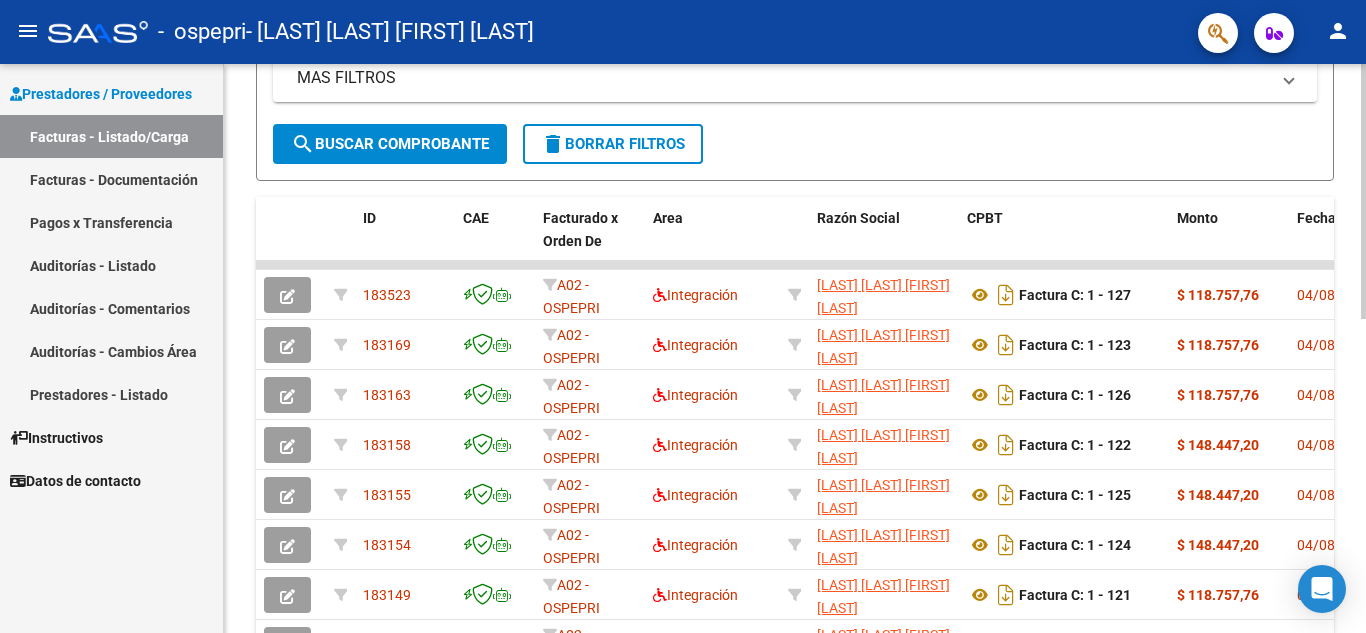 scroll, scrollTop: 436, scrollLeft: 0, axis: vertical 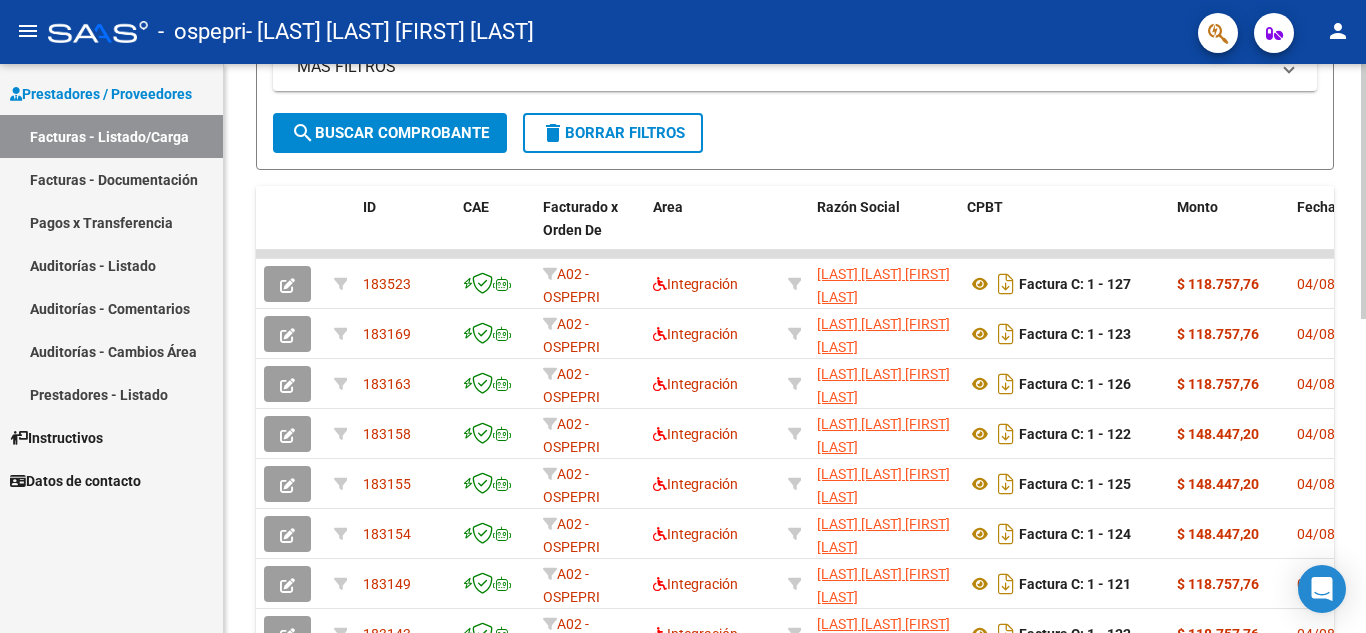 click 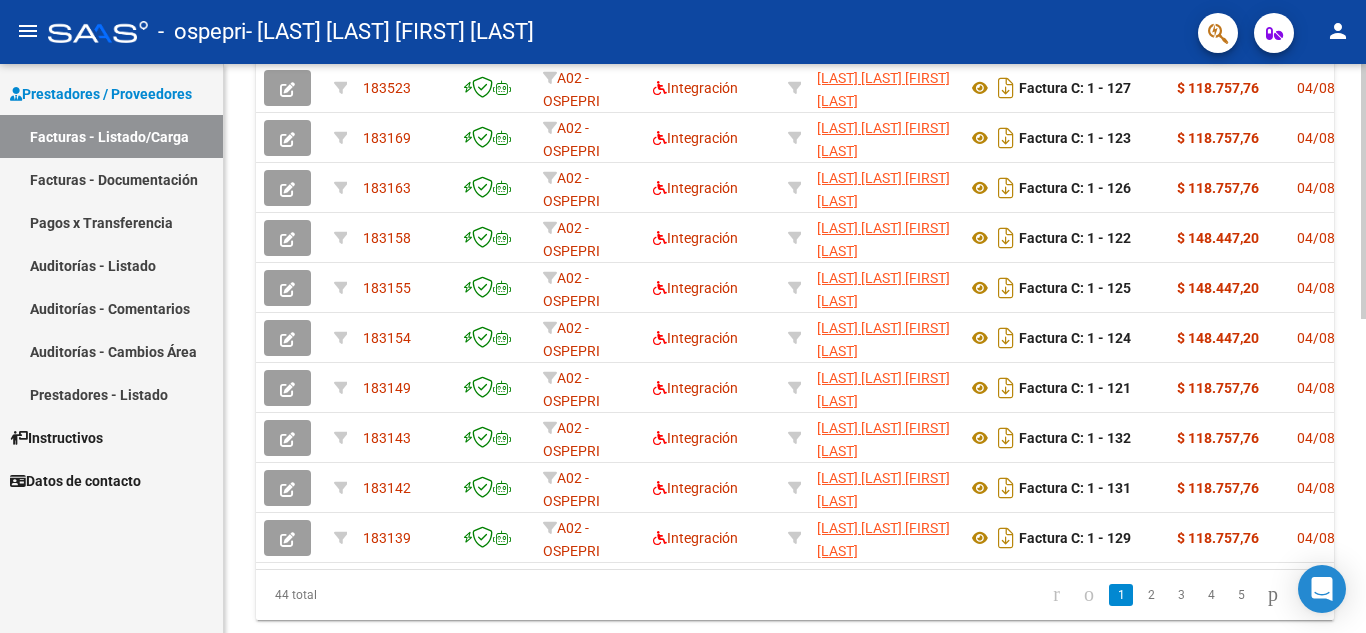 click 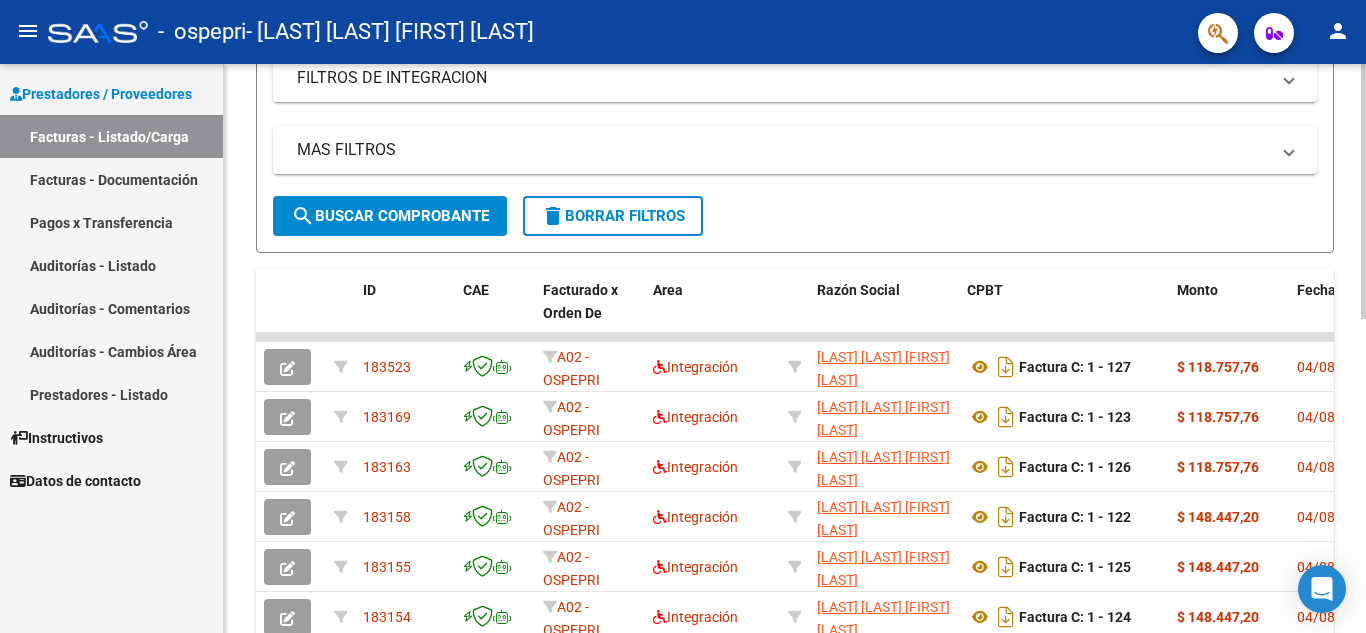 click 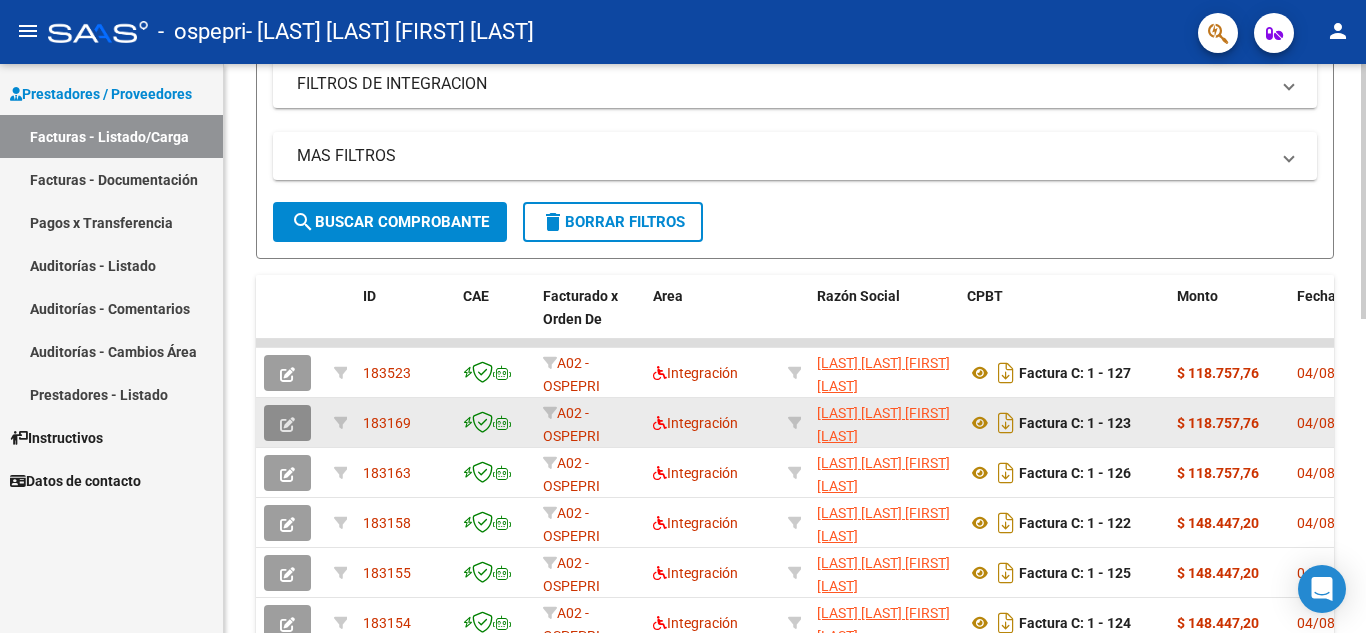click 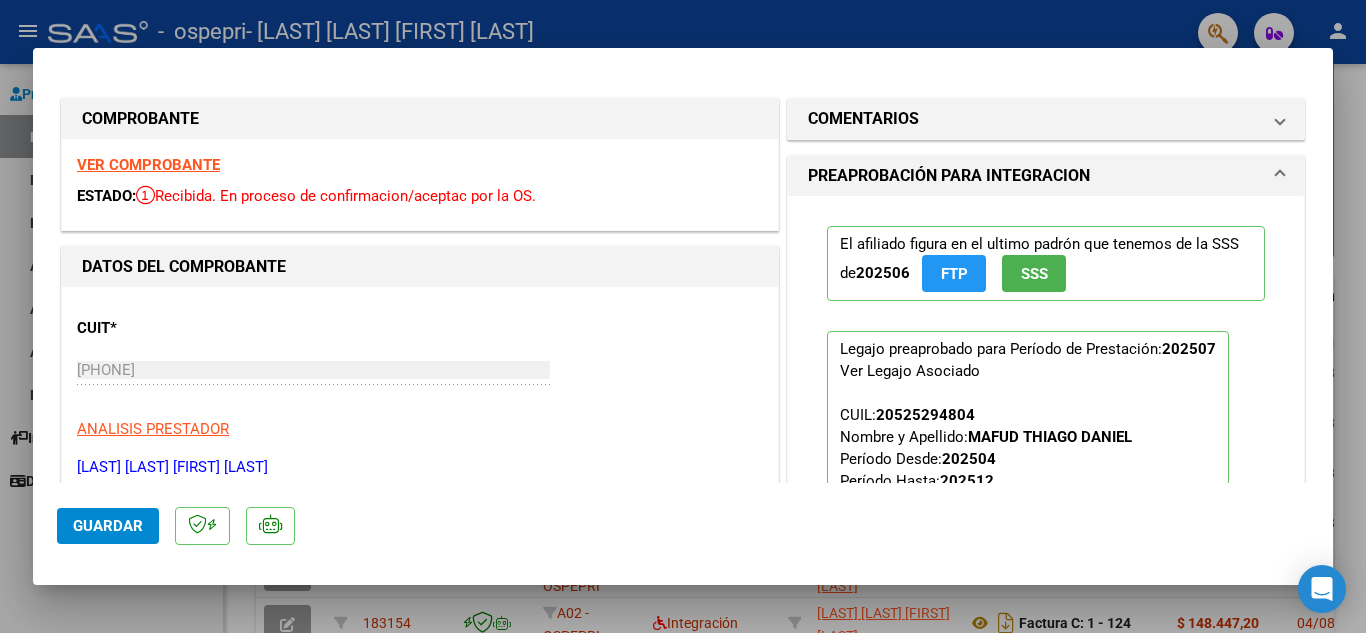 drag, startPoint x: 1333, startPoint y: 158, endPoint x: 1333, endPoint y: 170, distance: 12 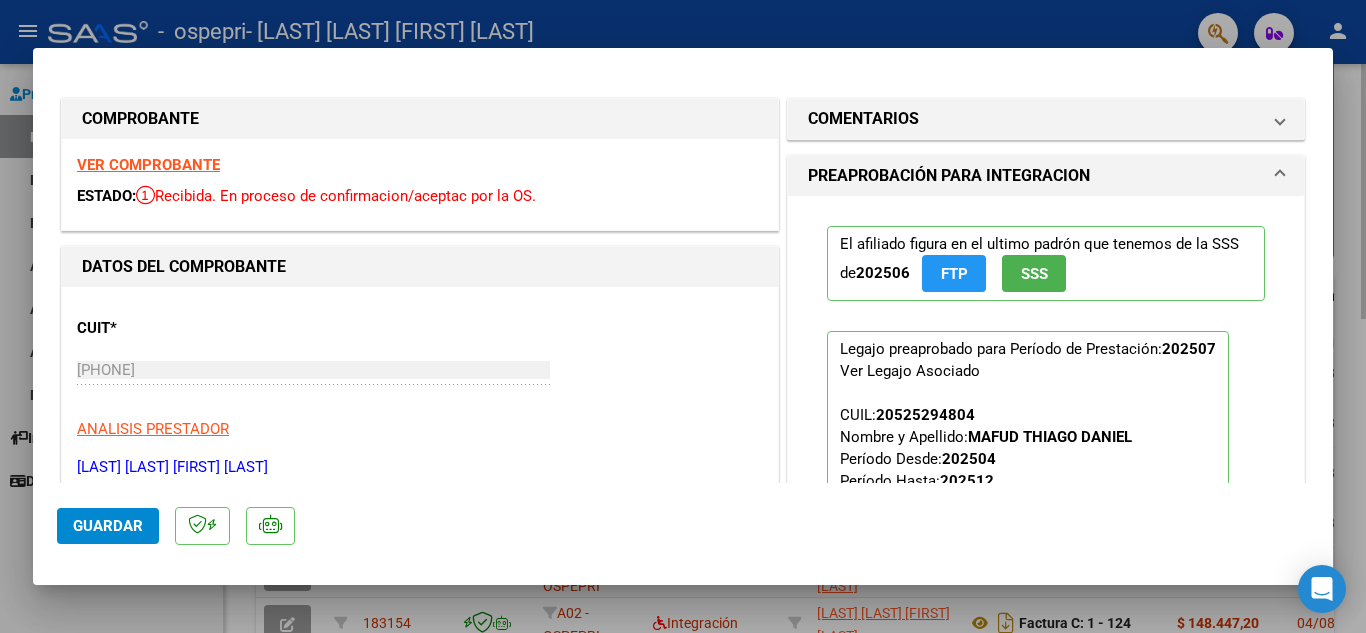 type 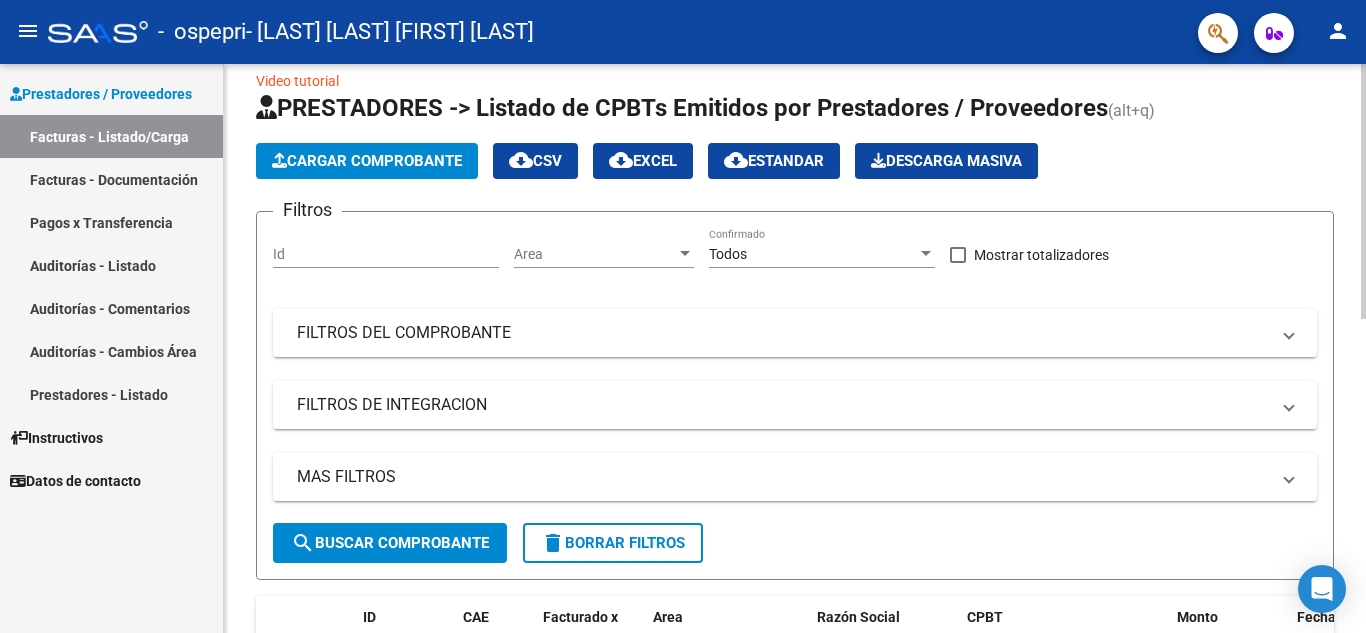 scroll, scrollTop: 11, scrollLeft: 0, axis: vertical 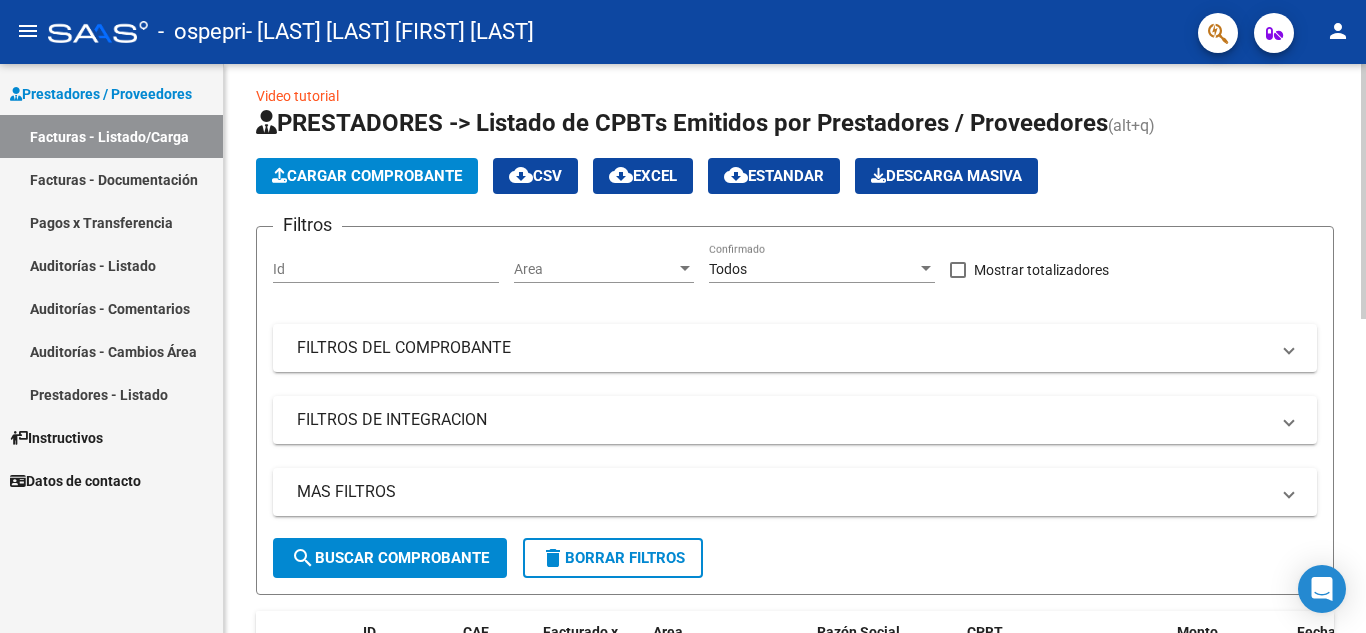 click 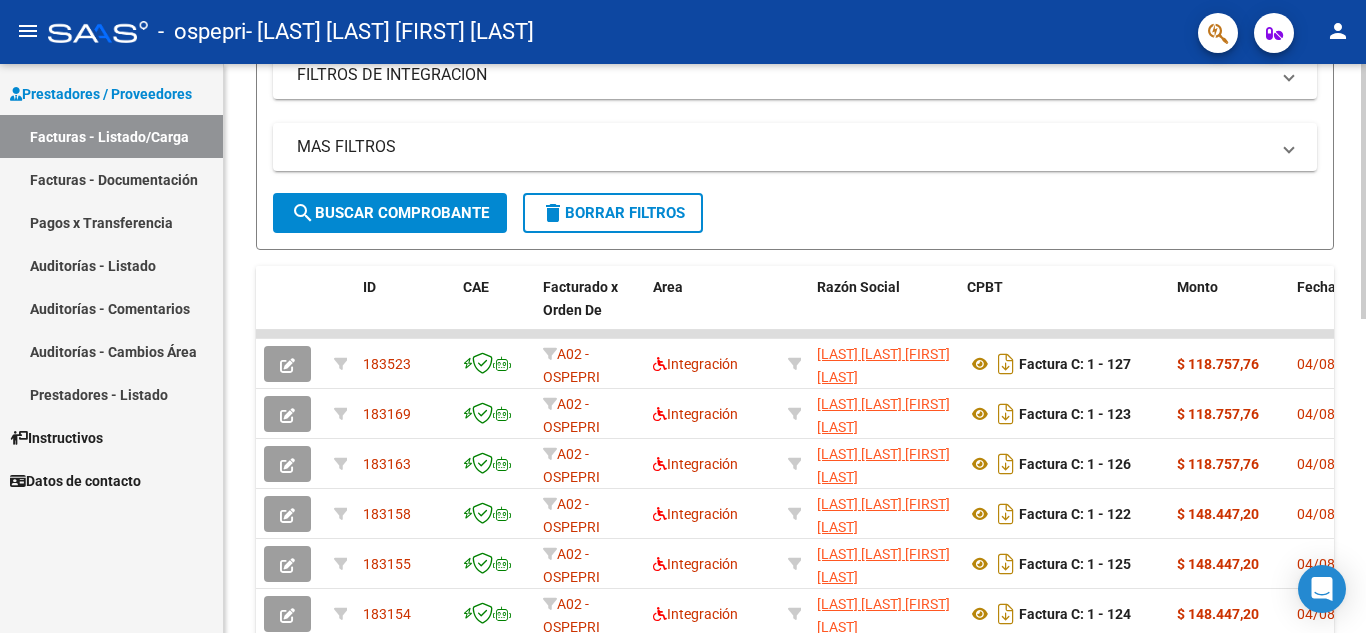 scroll, scrollTop: 359, scrollLeft: 0, axis: vertical 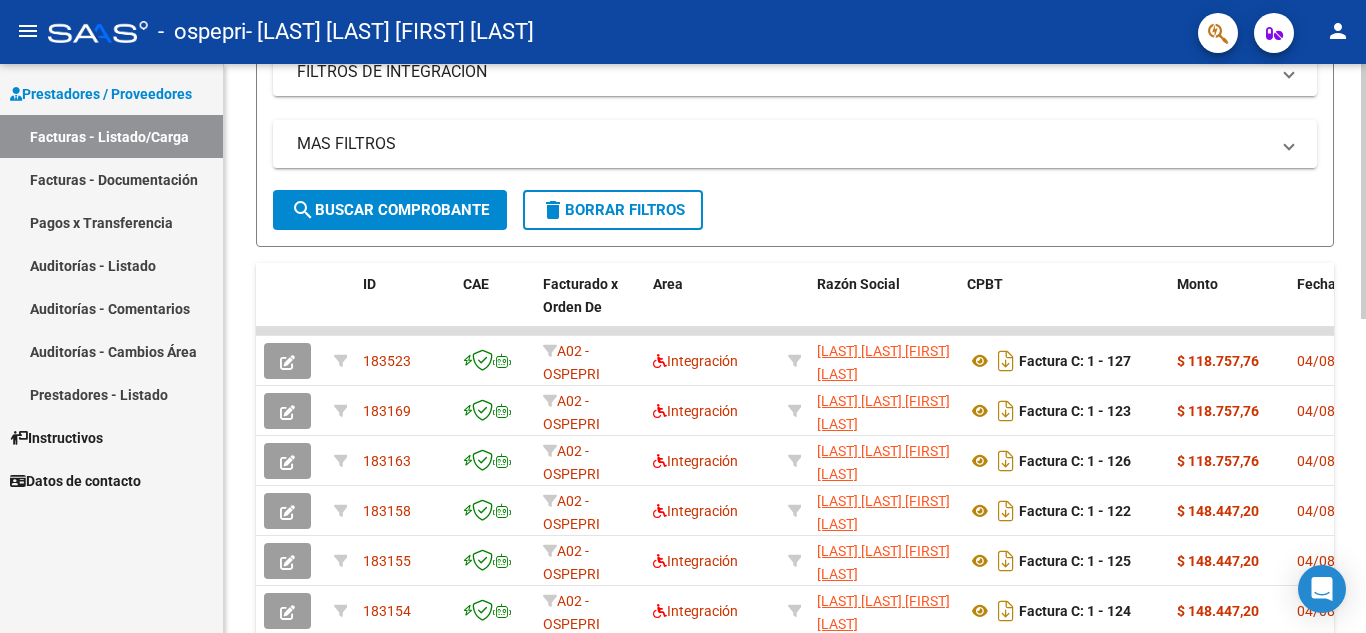 click on "Video tutorial   PRESTADORES -> Listado de CPBTs Emitidos por Prestadores / Proveedores (alt+q)   Cargar Comprobante
cloud_download  CSV  cloud_download  EXCEL  cloud_download  Estandar   Descarga Masiva
Filtros Id Area Area Todos Confirmado   Mostrar totalizadores   FILTROS DEL COMPROBANTE  Comprobante Tipo Comprobante Tipo Start date – End date Fec. Comprobante Desde / Hasta Días Emisión Desde(cant. días) Días Emisión Hasta(cant. días) CUIT / Razón Social Pto. Venta Nro. Comprobante Código SSS CAE Válido CAE Válido Todos Cargado Módulo Hosp. Todos Tiene facturacion Apócrifa Hospital Refes  FILTROS DE INTEGRACION  Período De Prestación Campos del Archivo de Rendición Devuelto x SSS (dr_envio) Todos Rendido x SSS (dr_envio) Tipo de Registro Tipo de Registro Período Presentación Período Presentación Campos del Legajo Asociado (preaprobación) Afiliado Legajo (cuil/nombre) Todos Solo facturas preaprobadas  MAS FILTROS  Todos Con Doc. Respaldatoria Todos Con Trazabilidad Todos – – 5" 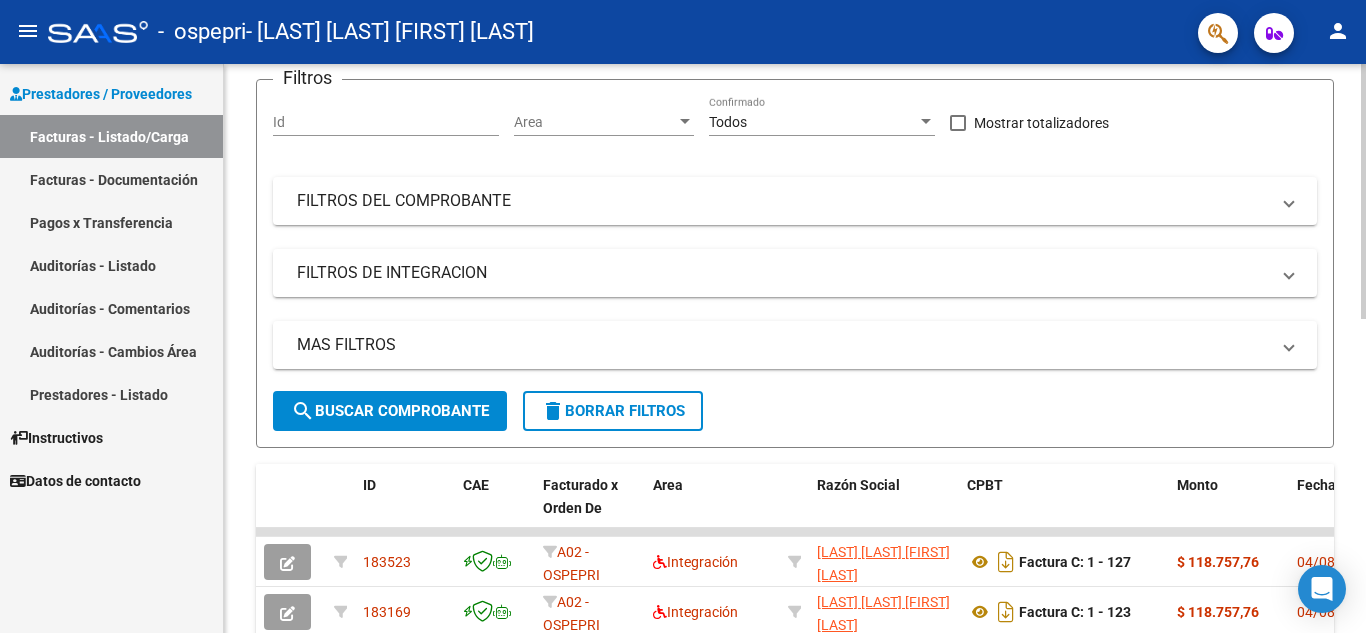 scroll, scrollTop: 105, scrollLeft: 0, axis: vertical 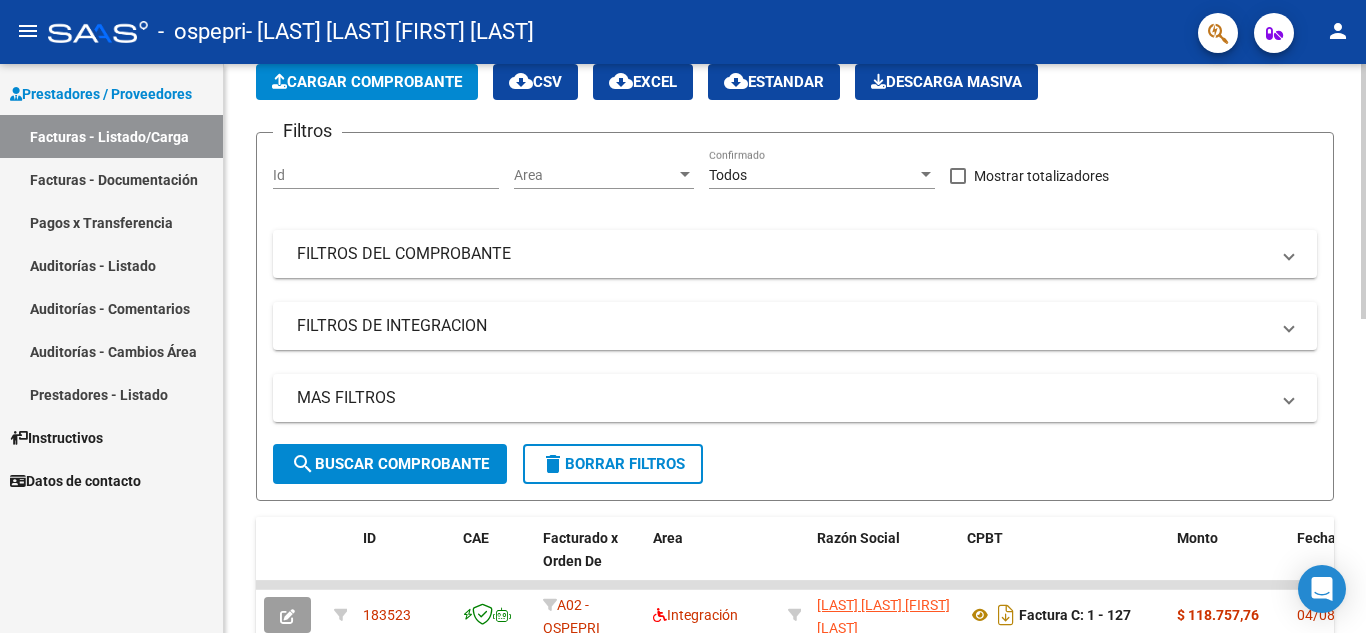 click 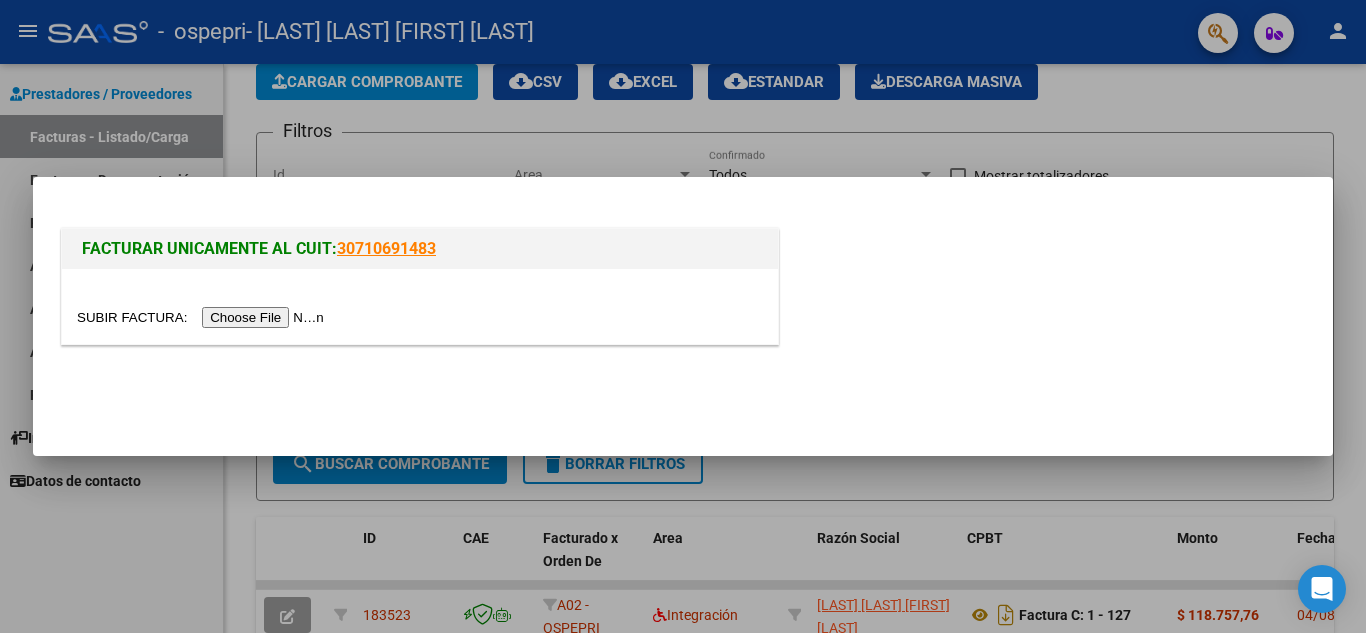 click at bounding box center (203, 317) 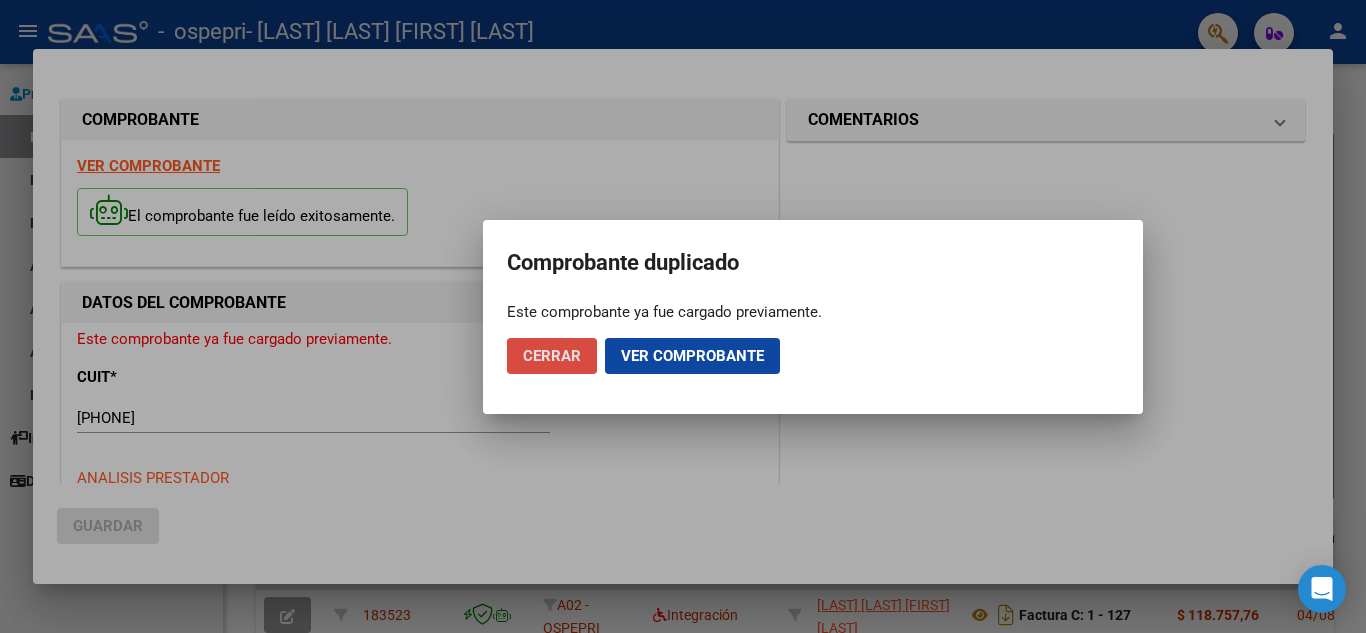 click on "Cerrar" 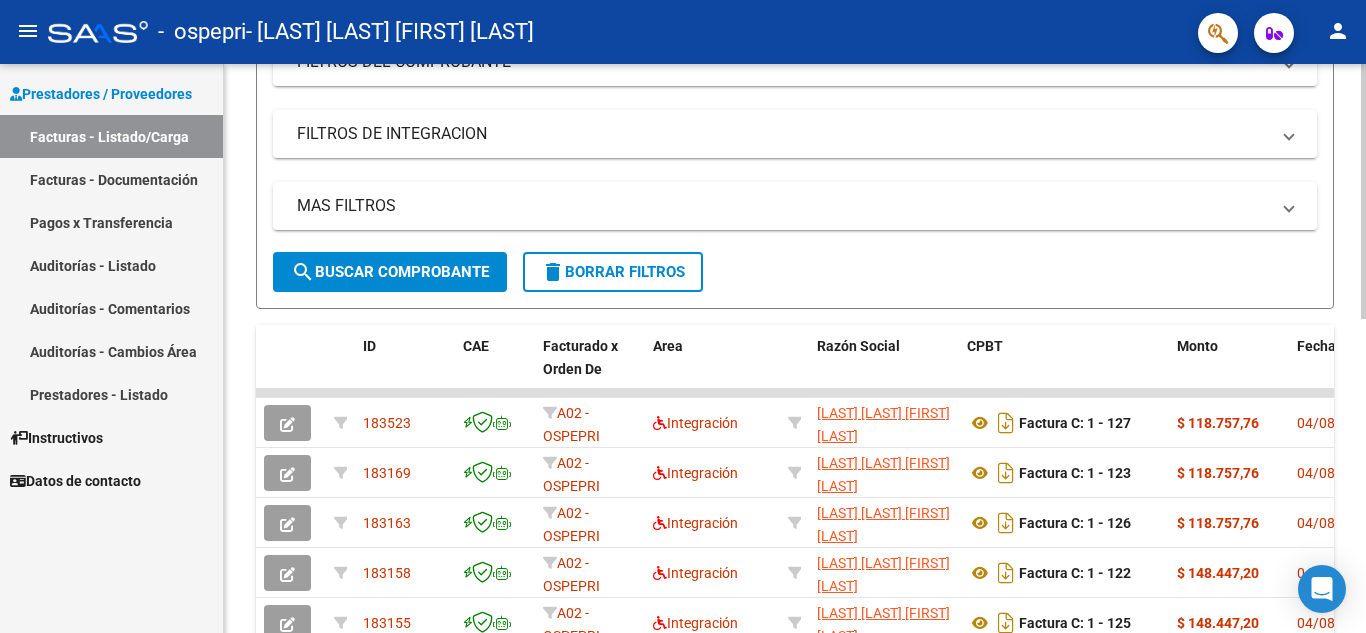 scroll, scrollTop: 292, scrollLeft: 0, axis: vertical 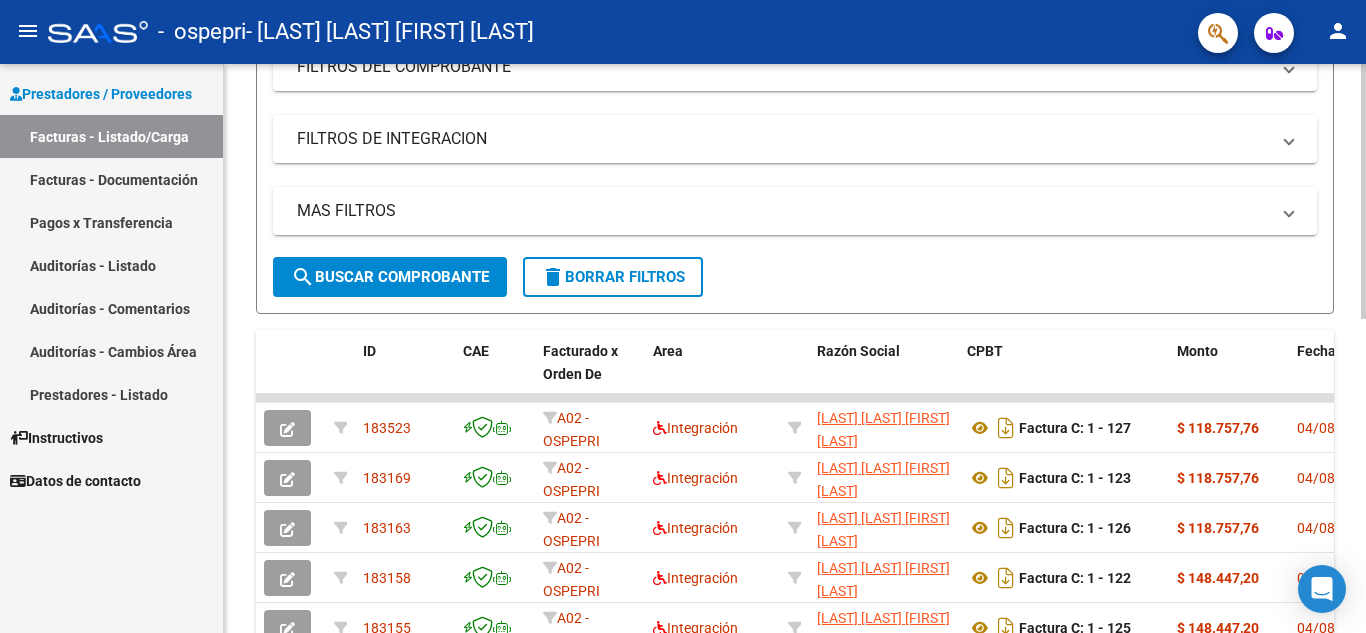 click 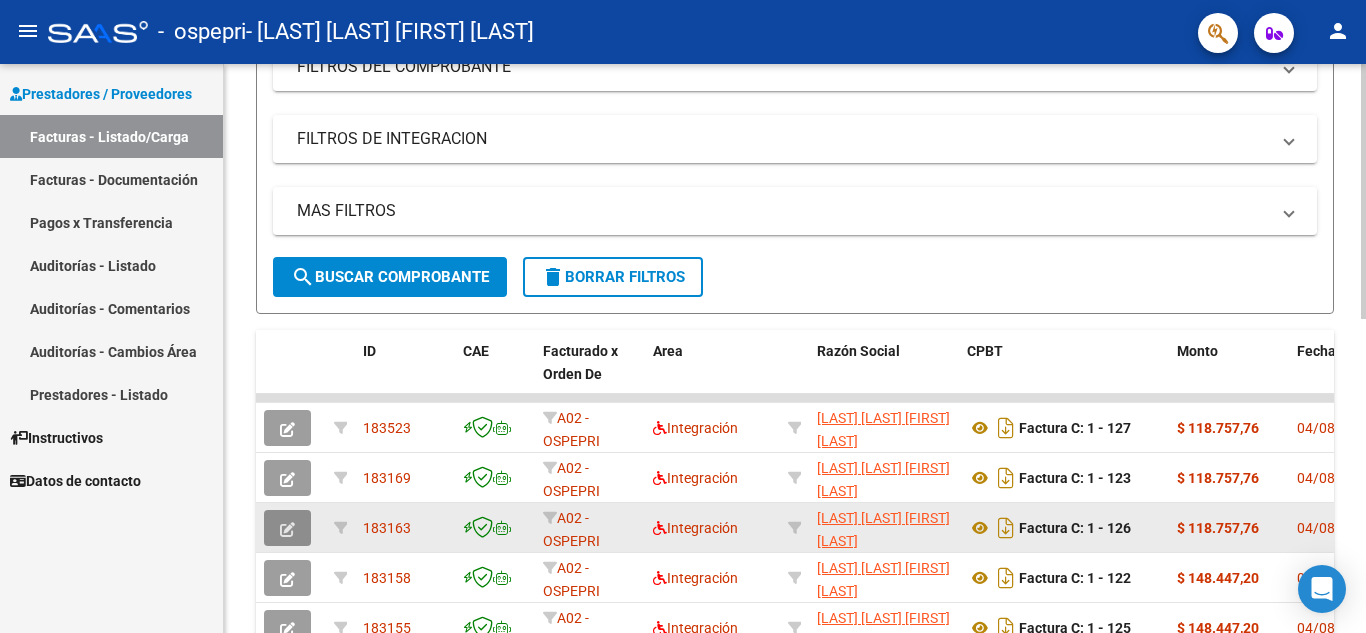 click 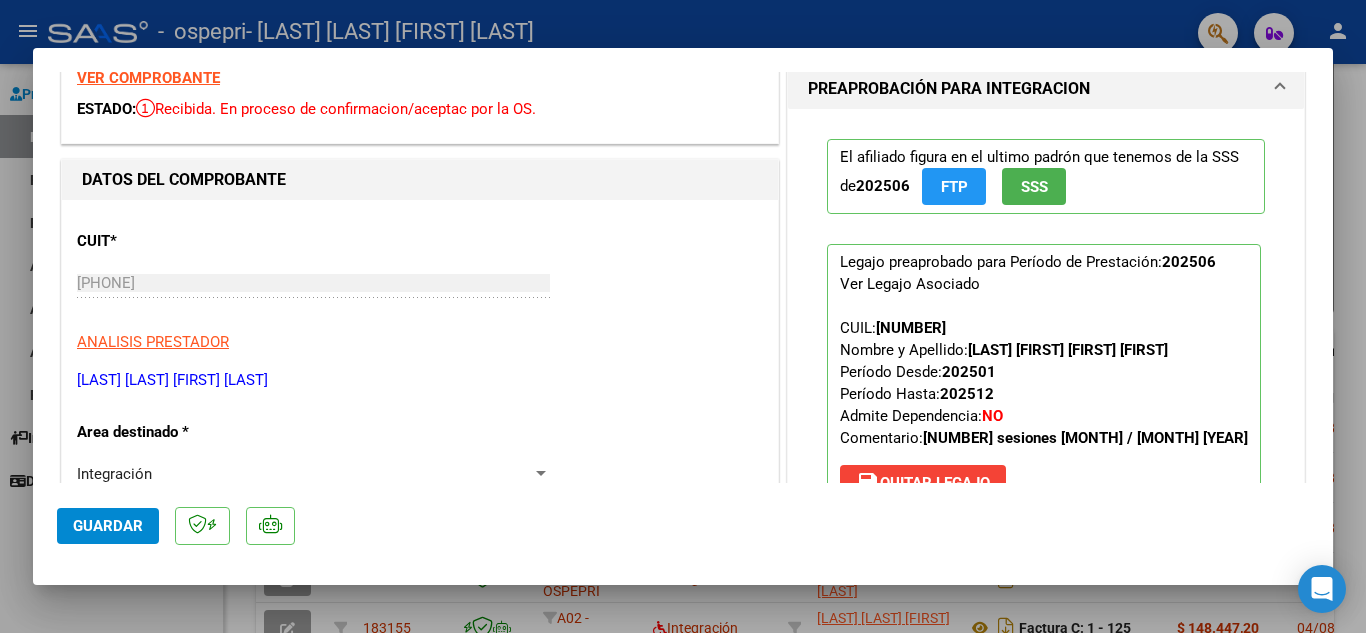 scroll, scrollTop: 0, scrollLeft: 0, axis: both 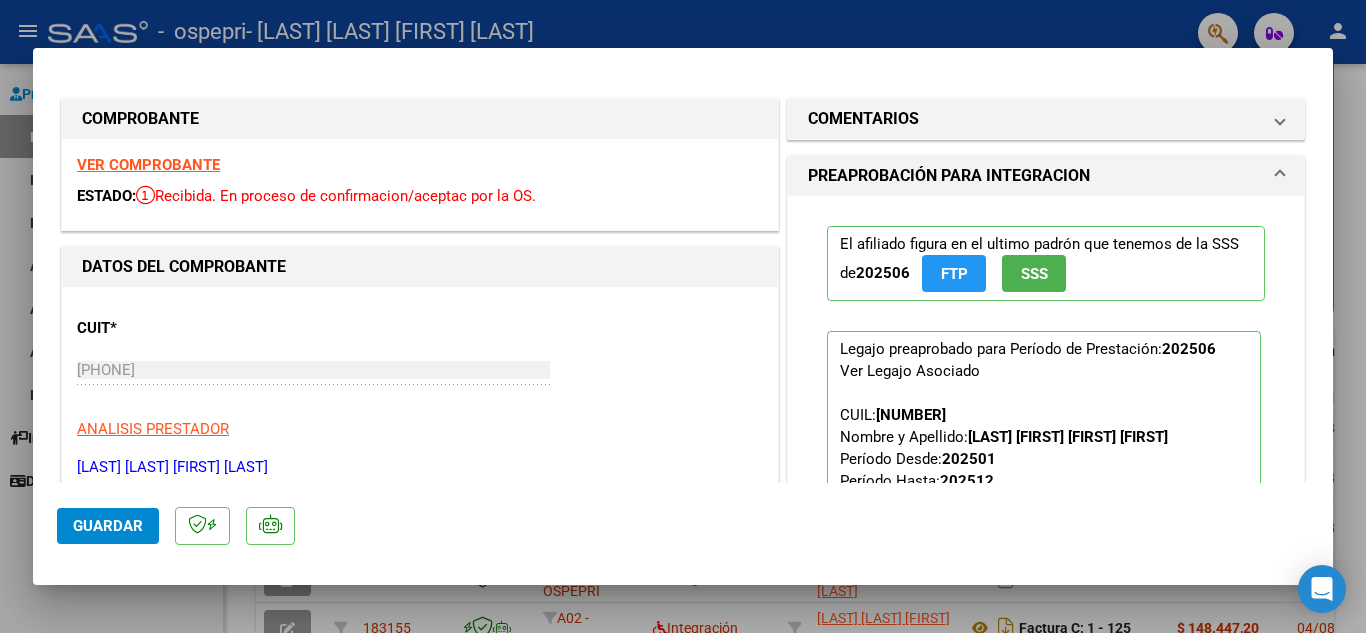 click at bounding box center [683, 316] 